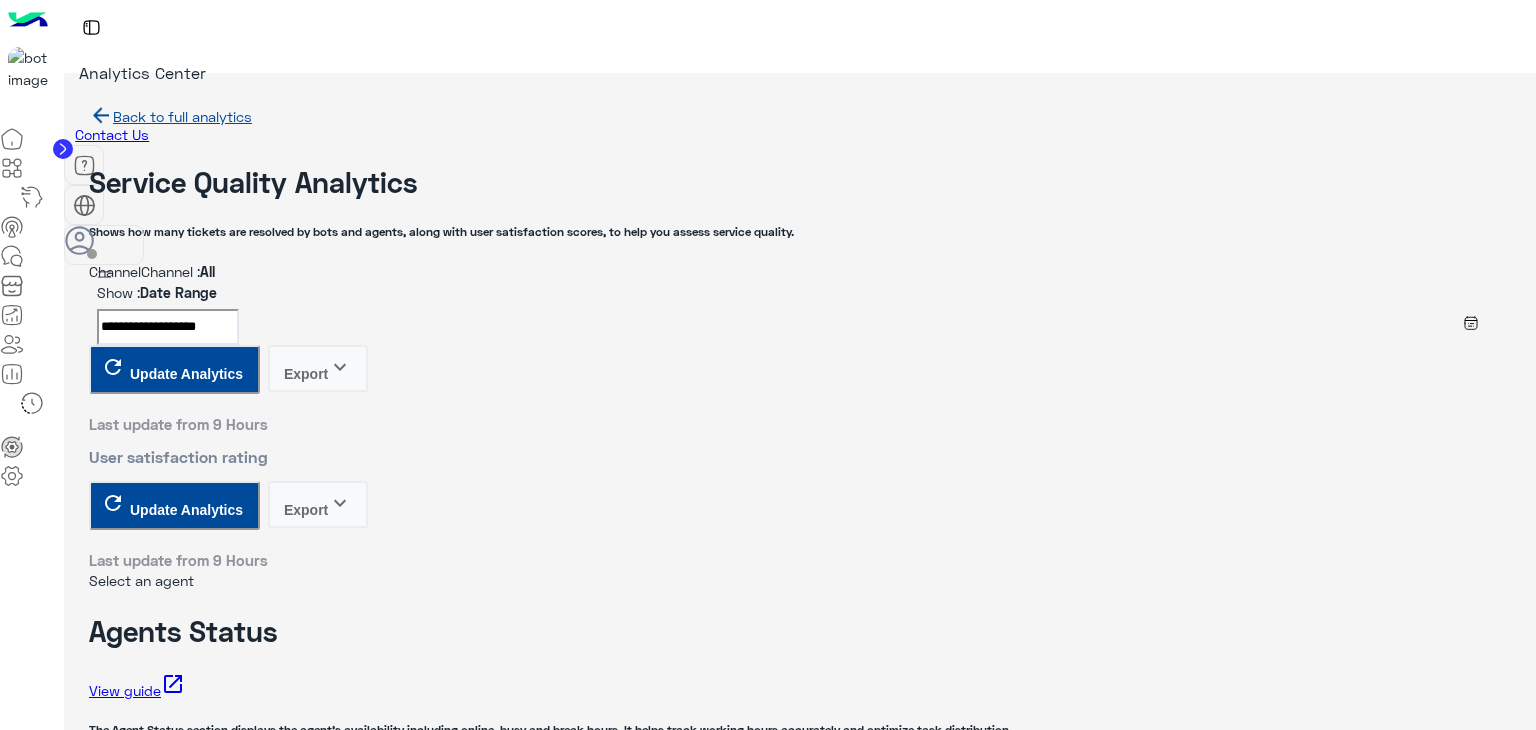 scroll, scrollTop: 0, scrollLeft: 0, axis: both 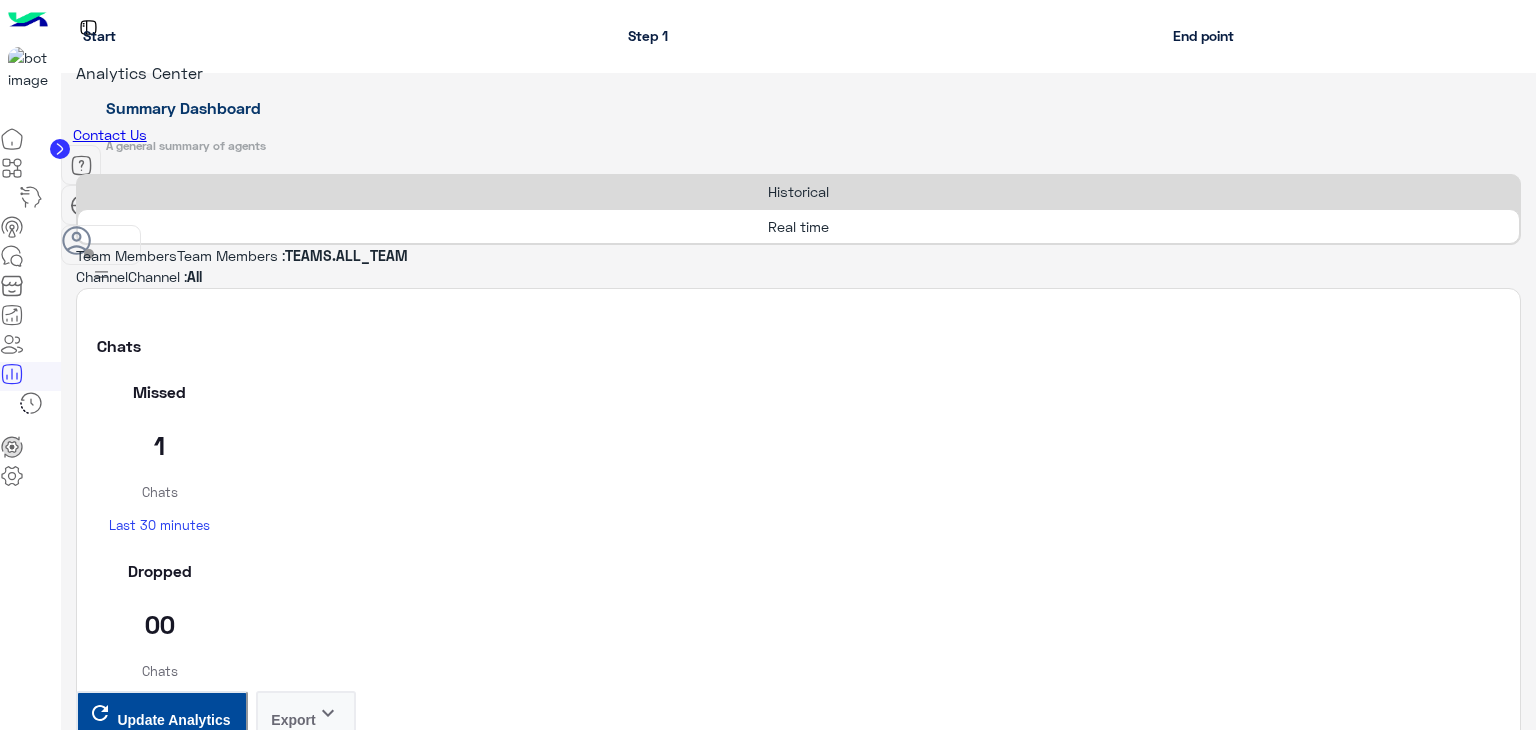 click on "Update Analytics" at bounding box center (173, 3946) 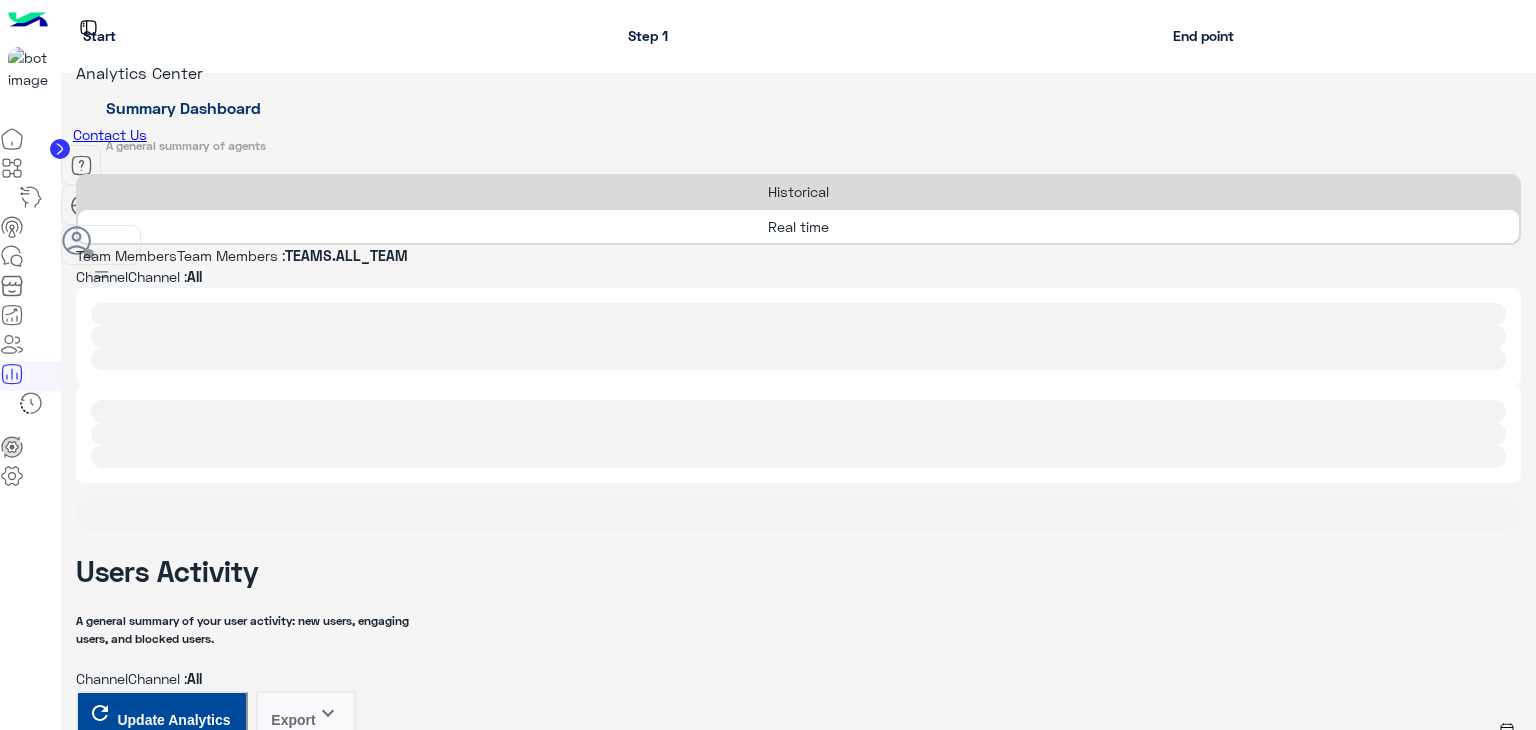 scroll, scrollTop: 0, scrollLeft: 0, axis: both 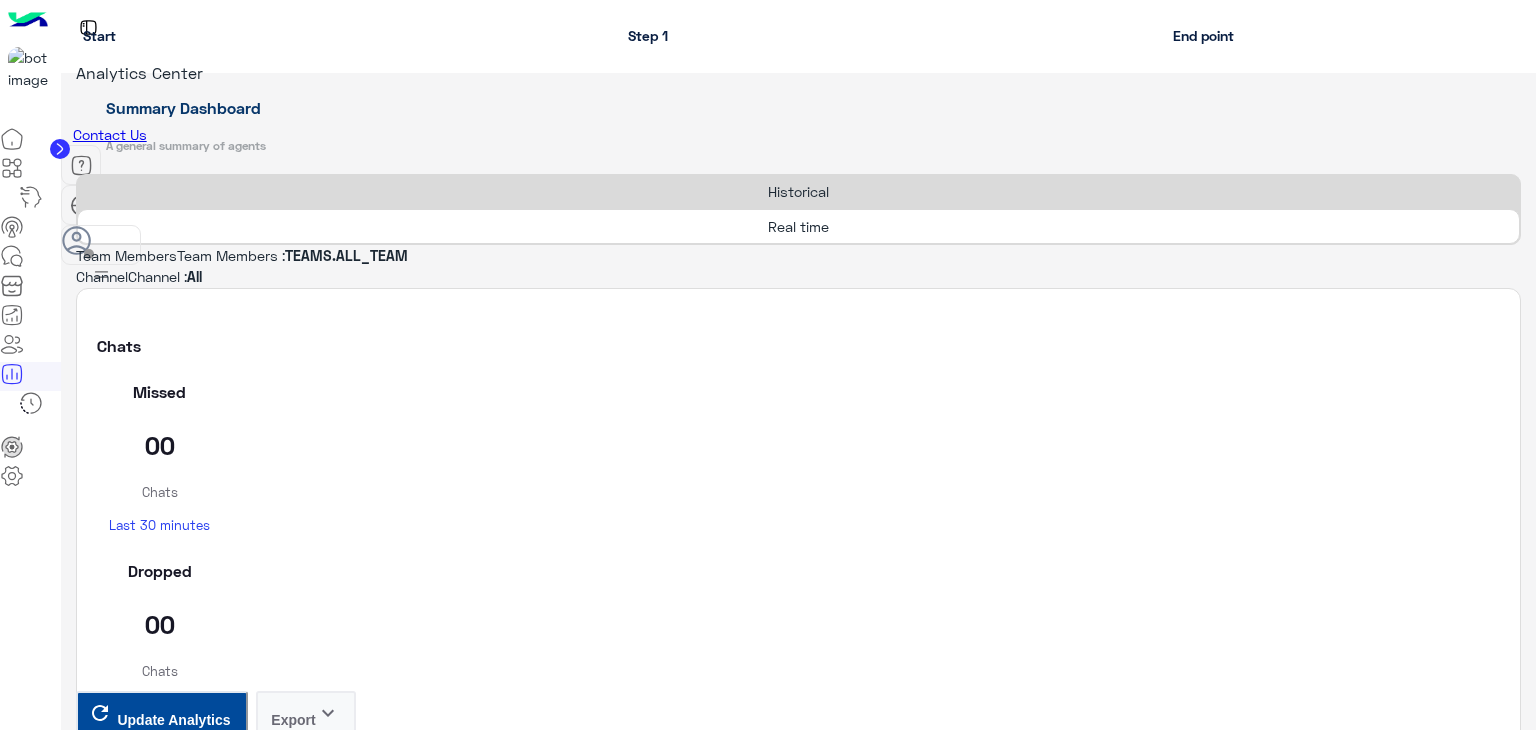 click on "Analytics Center" at bounding box center (798, 58) 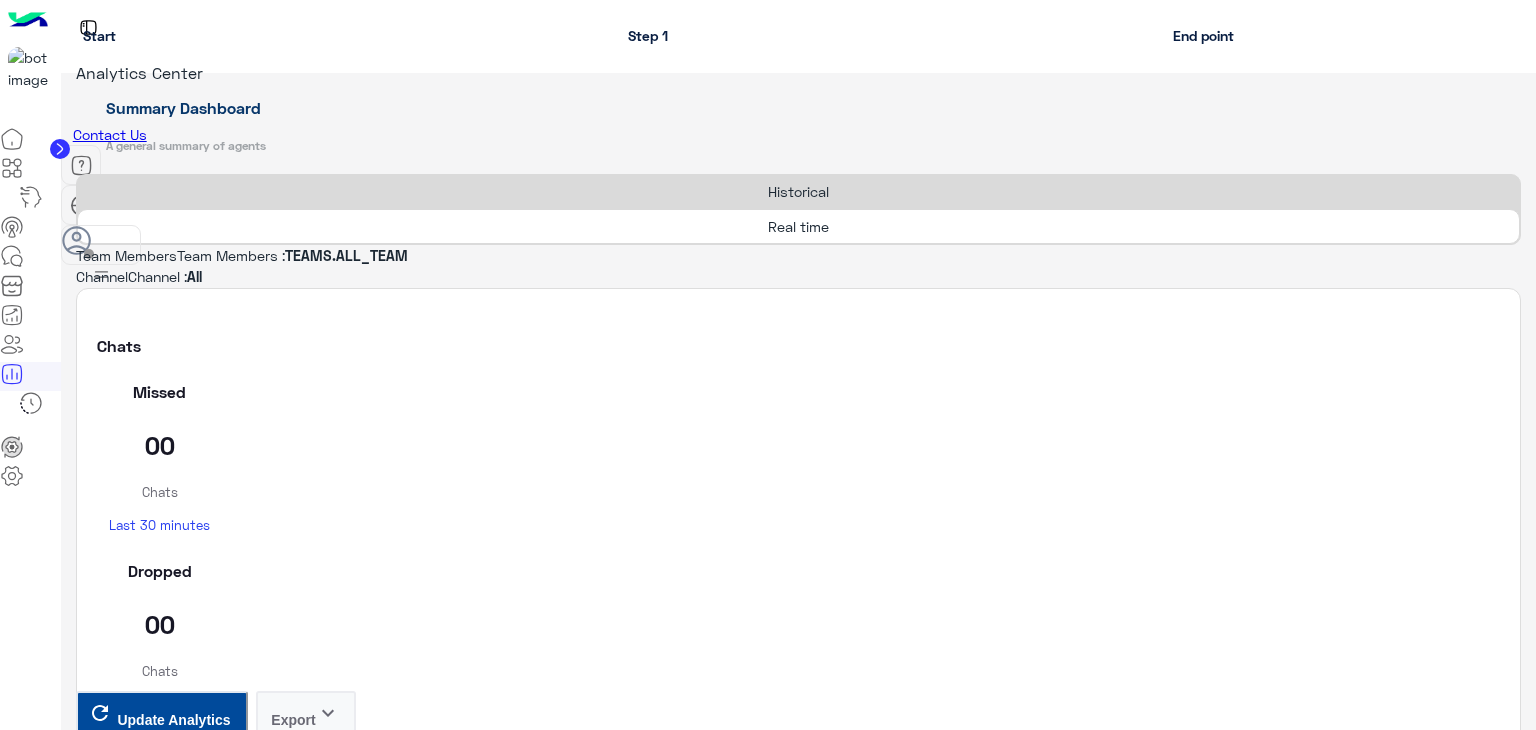 click on "Update Analytics" at bounding box center (173, 3968) 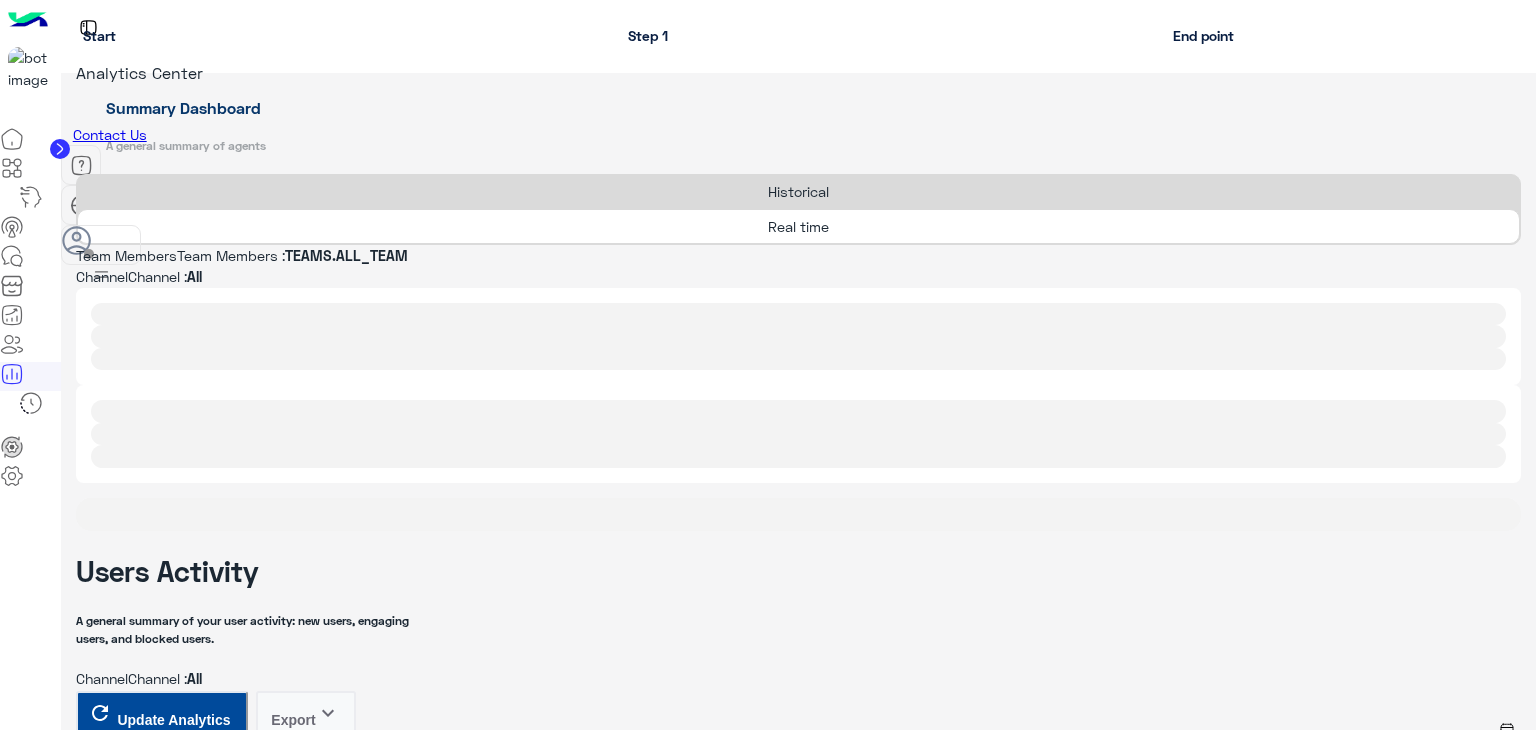 click on "2,500" at bounding box center (772, 1193) 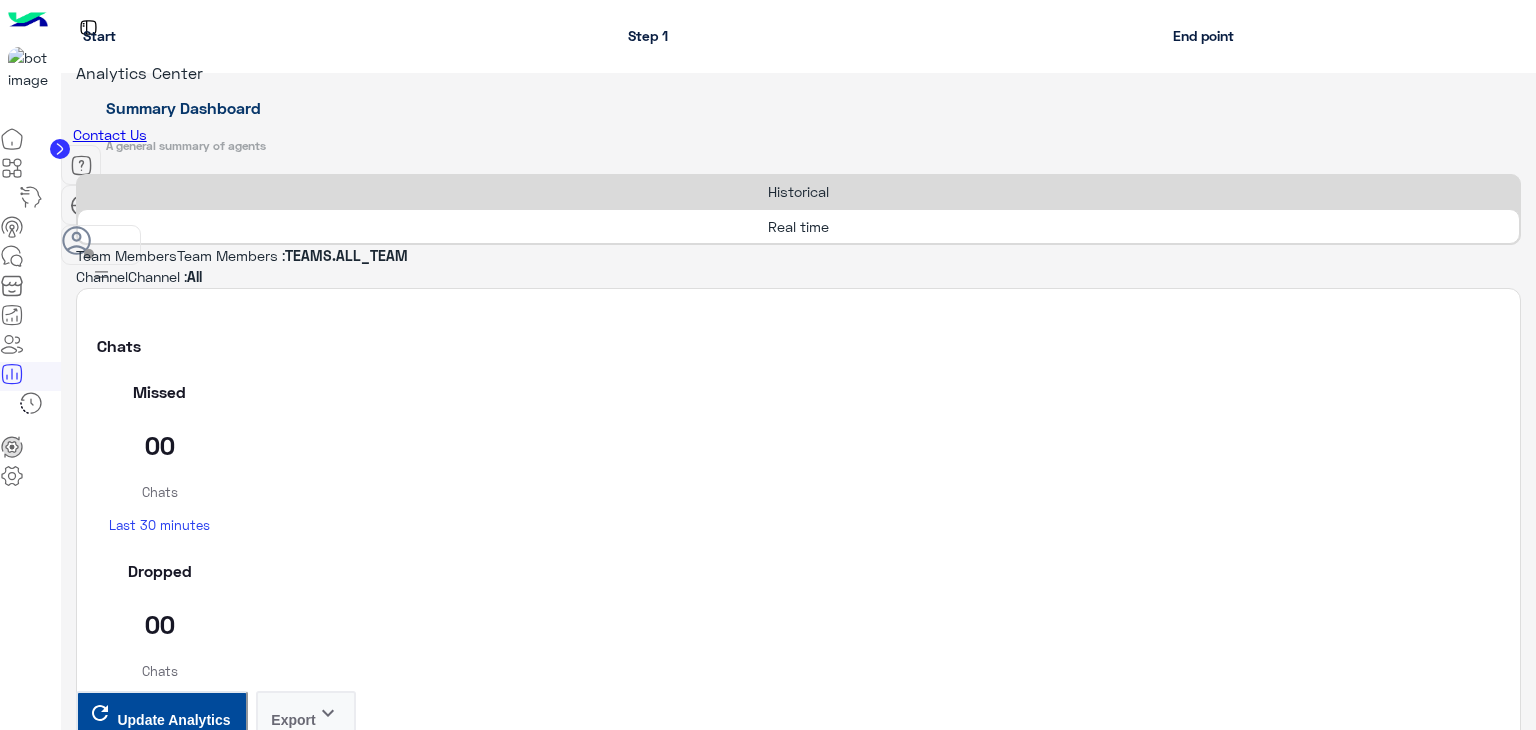 click on "Update Analytics" at bounding box center (173, 3946) 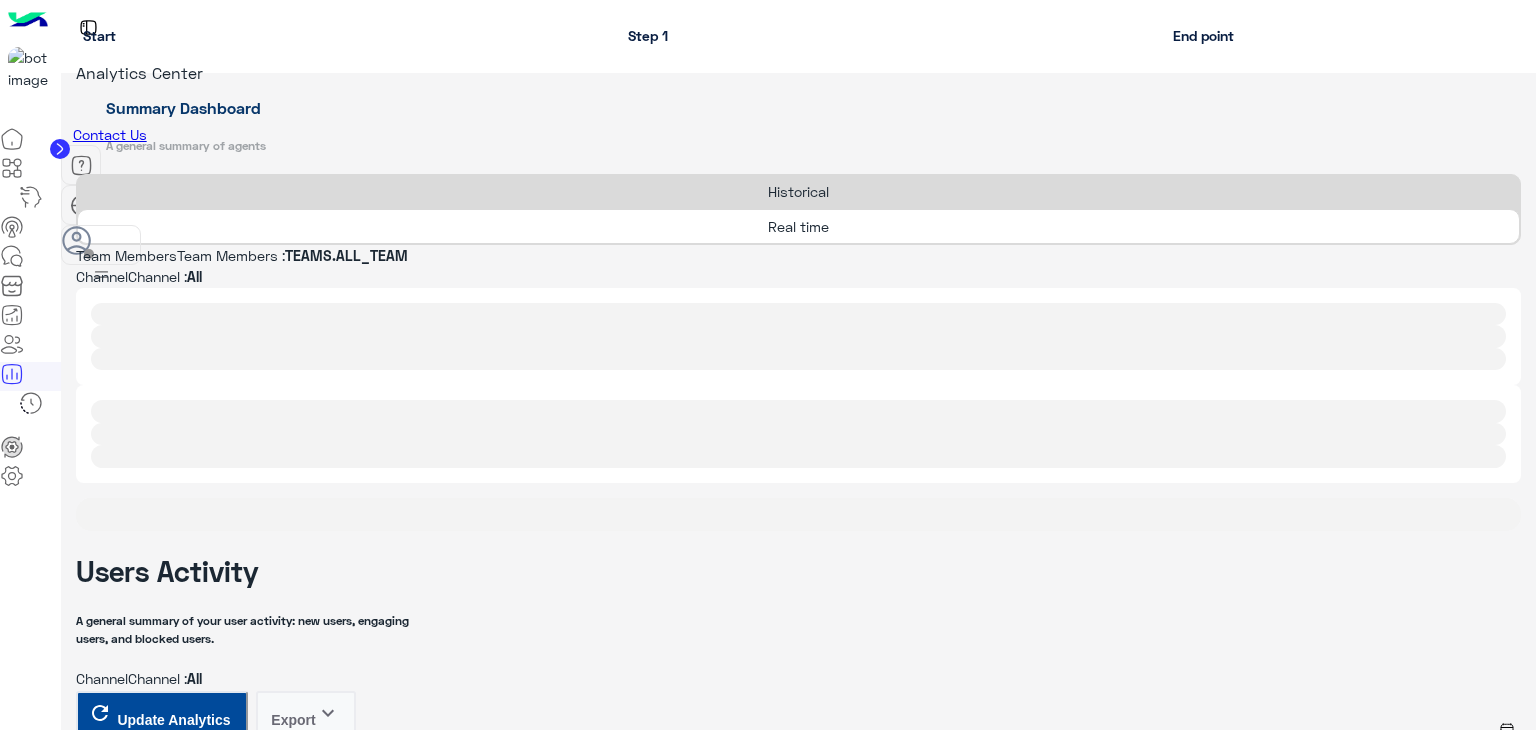 click at bounding box center (855, 1193) 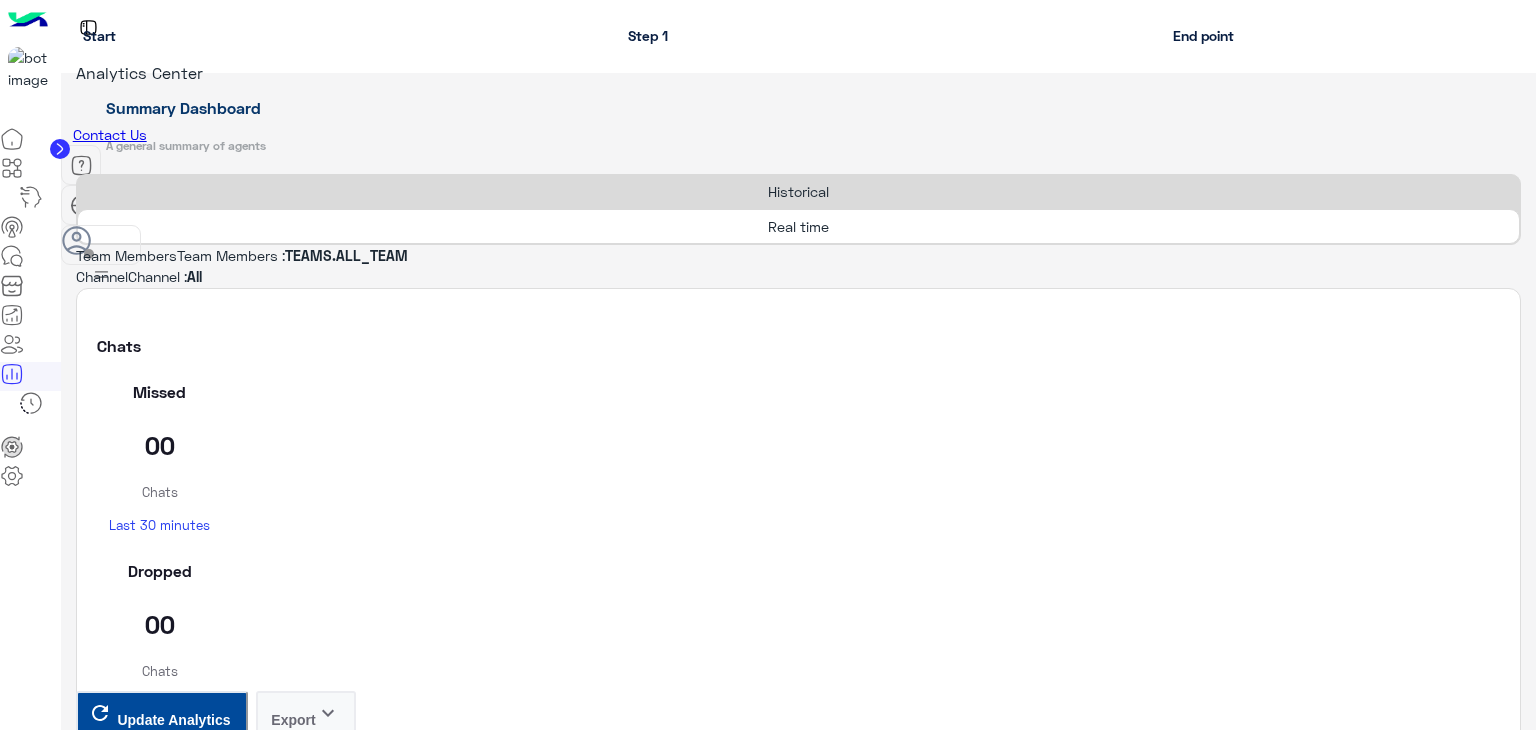 click on "Update Analytics" at bounding box center (173, 3946) 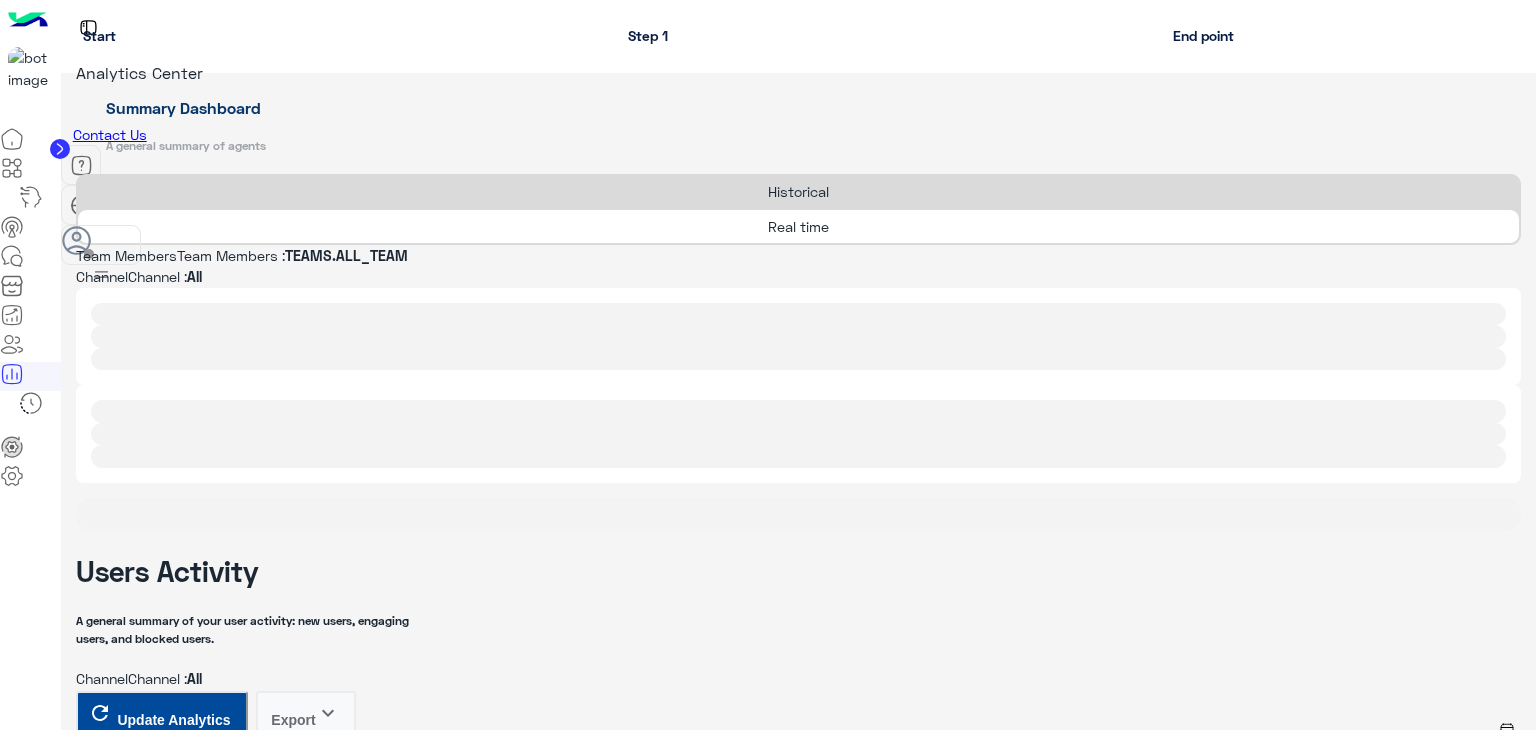 click at bounding box center (198, 957) 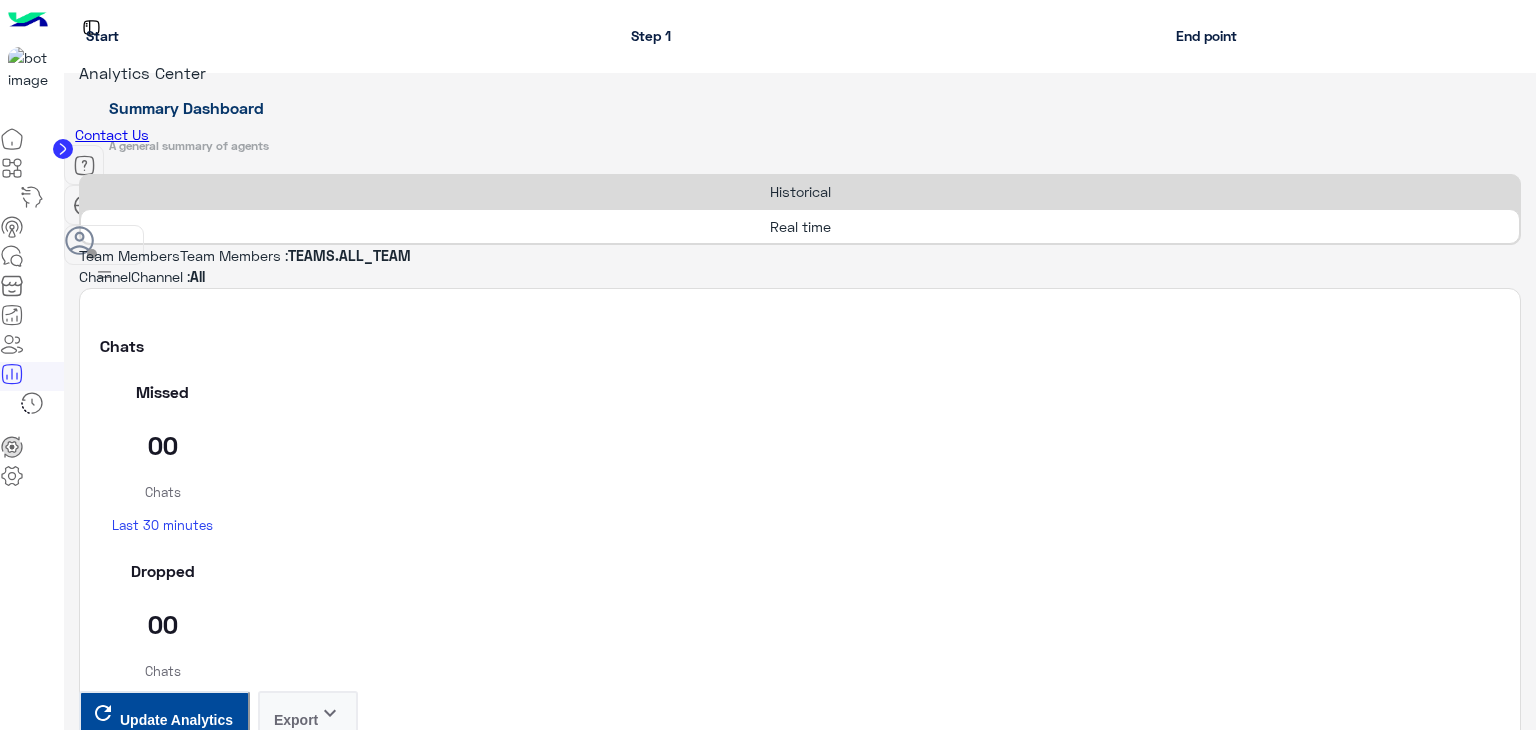 click on "Reload" at bounding box center [67, 1117] 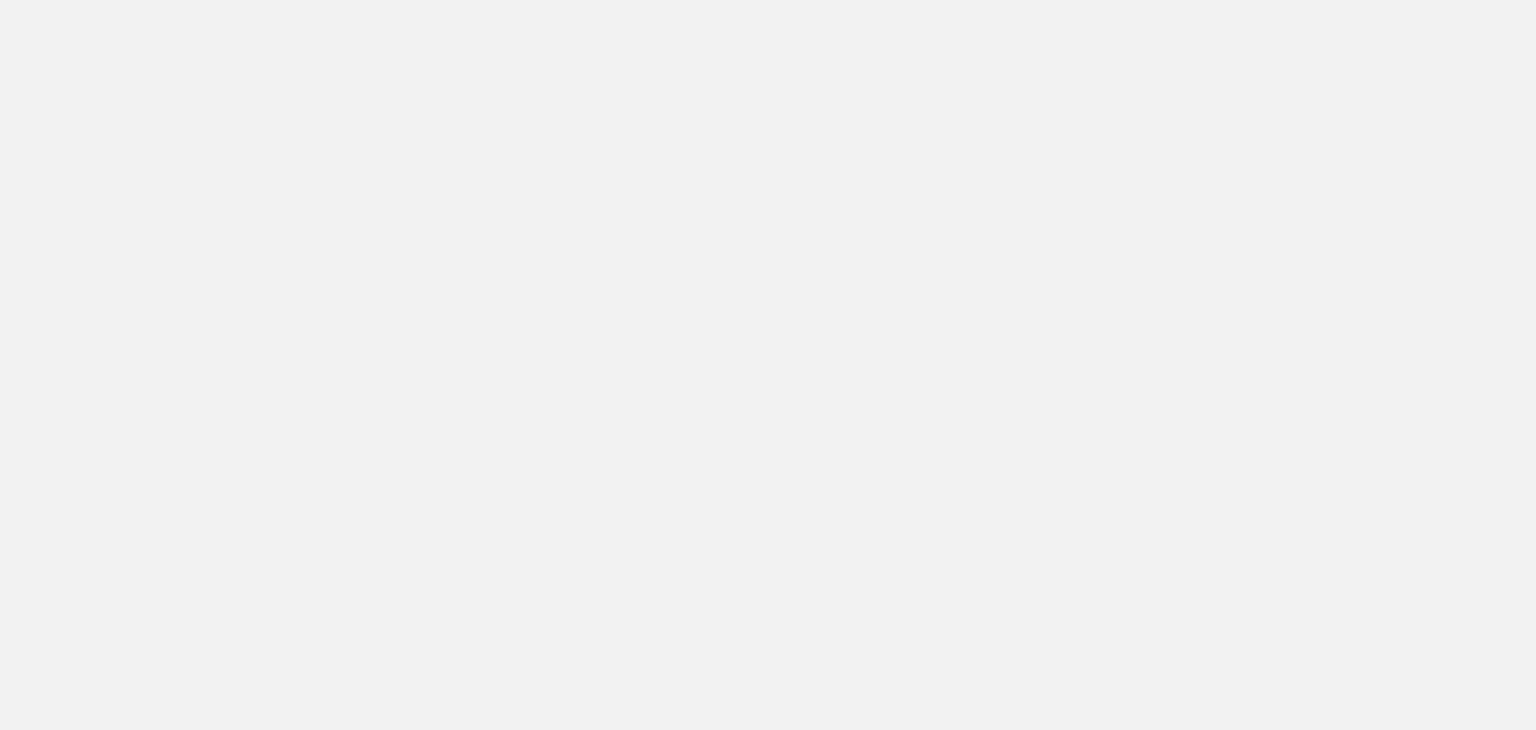 scroll, scrollTop: 0, scrollLeft: 0, axis: both 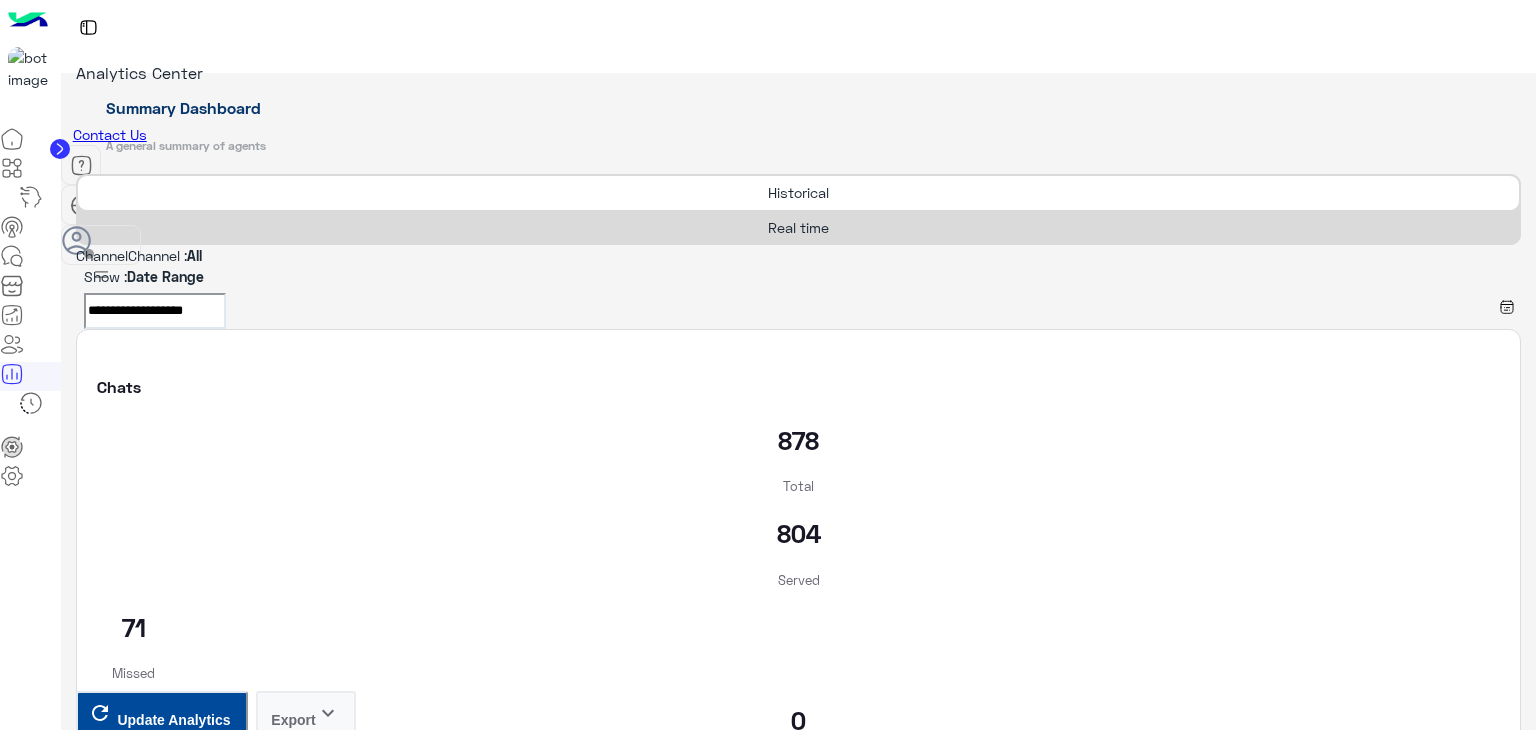click on "Real time" at bounding box center [798, 227] 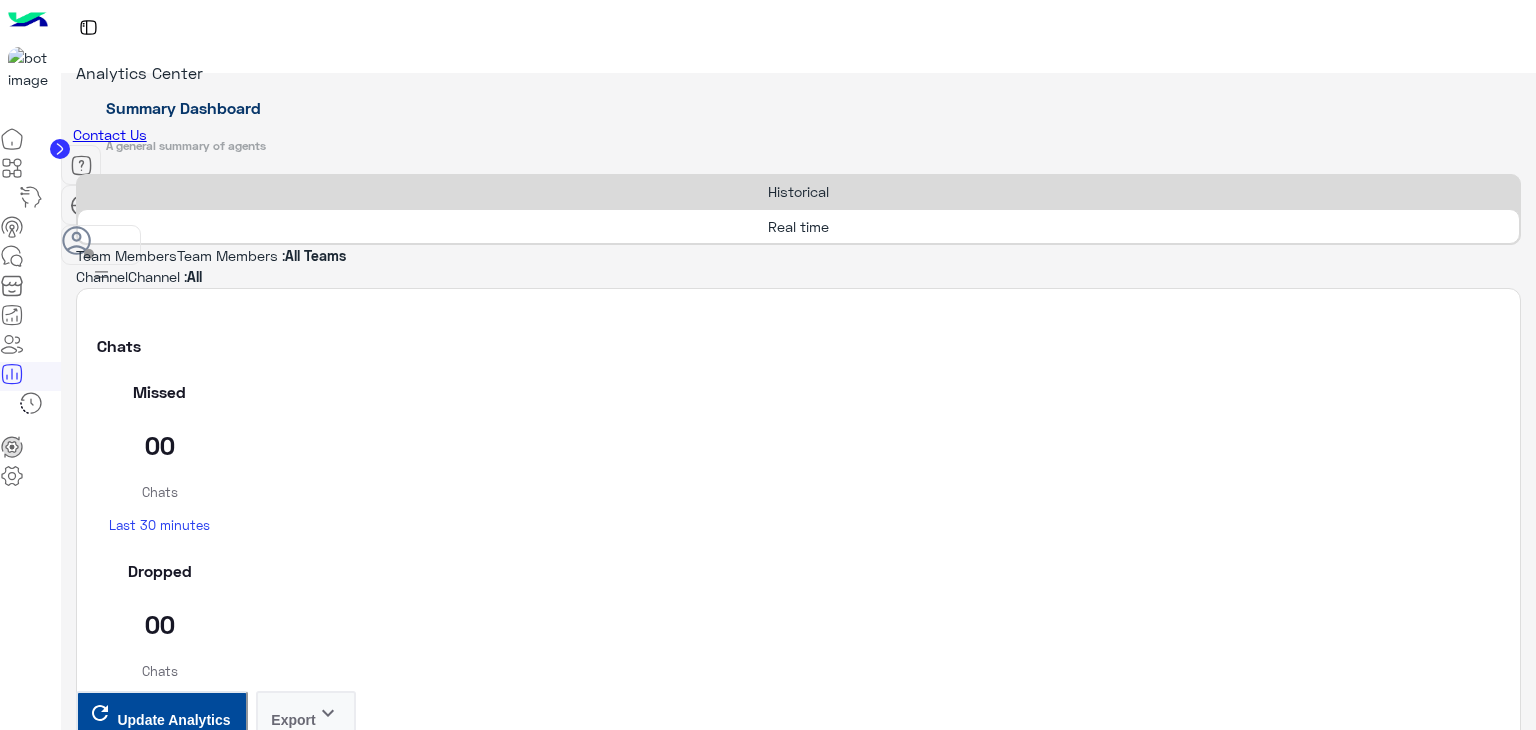 click on "Update Analytics" at bounding box center (173, 3946) 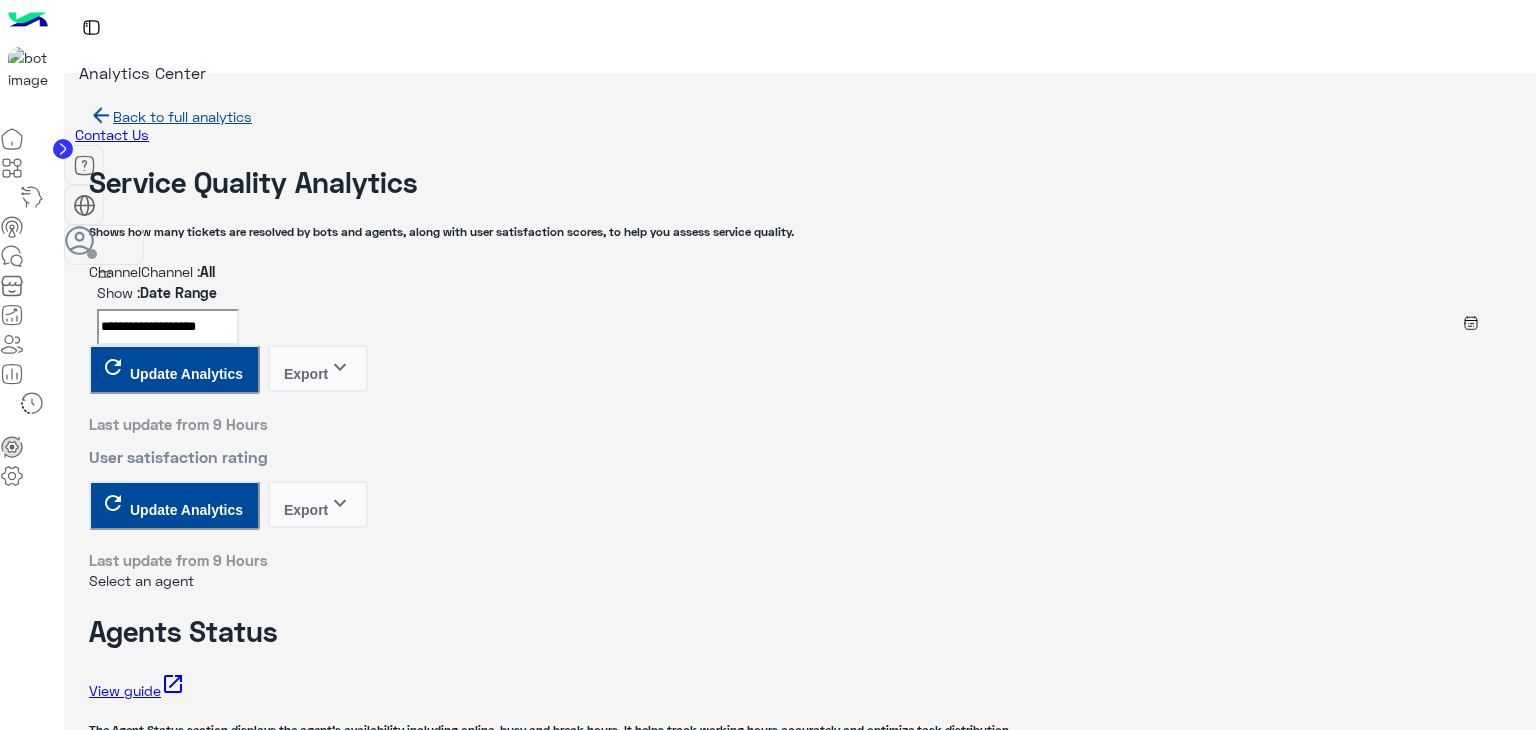 scroll, scrollTop: 0, scrollLeft: 0, axis: both 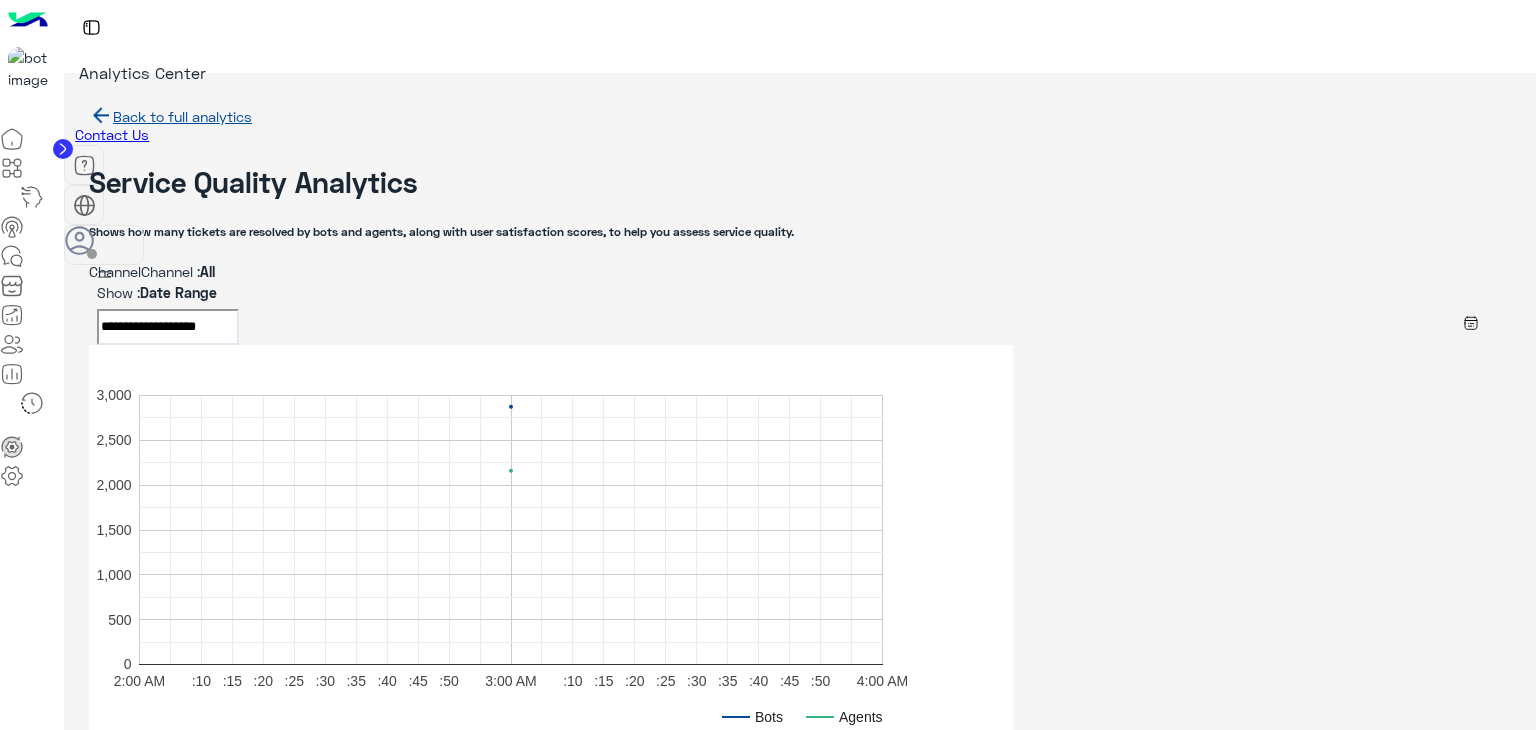 click on "**********" at bounding box center [168, 327] 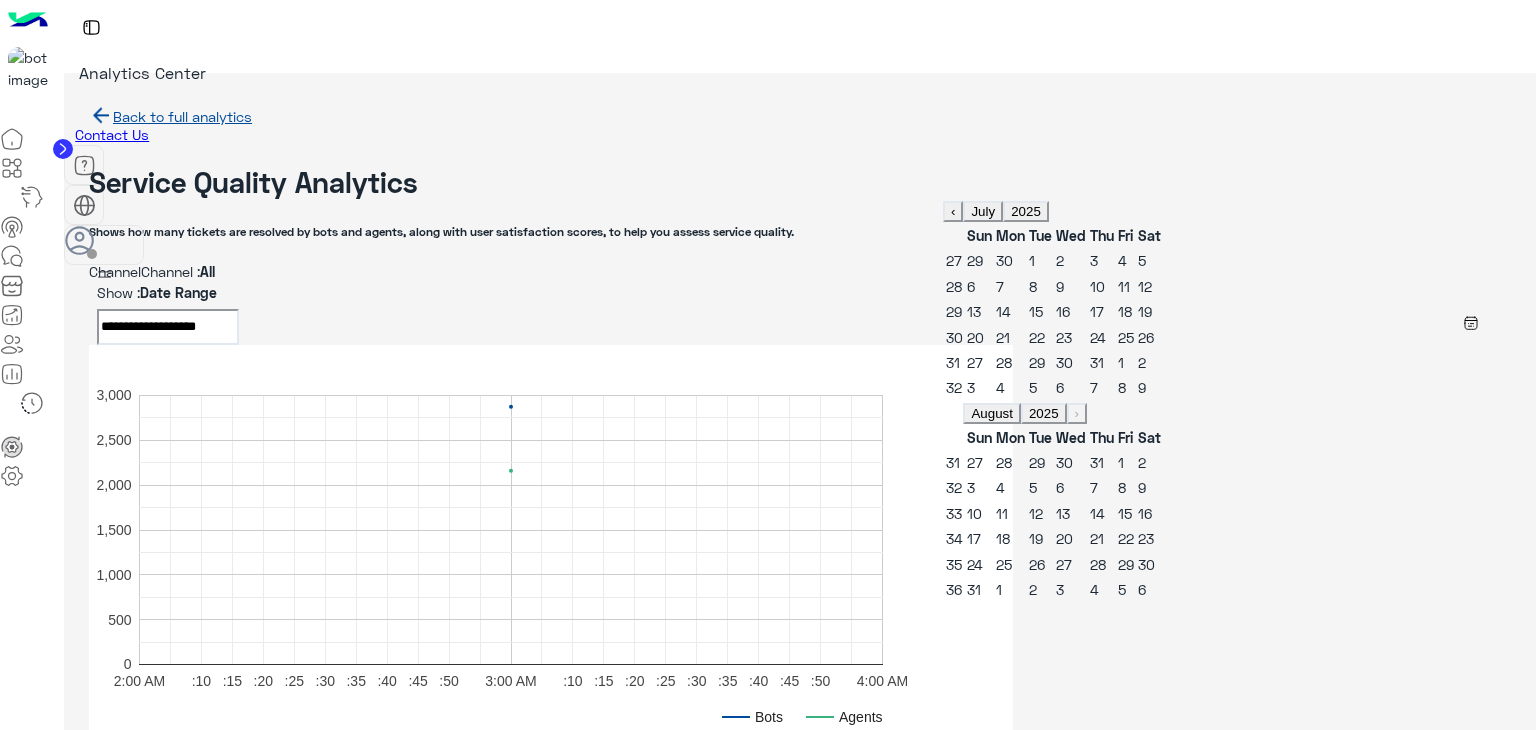 click on "7" at bounding box center [1000, 286] 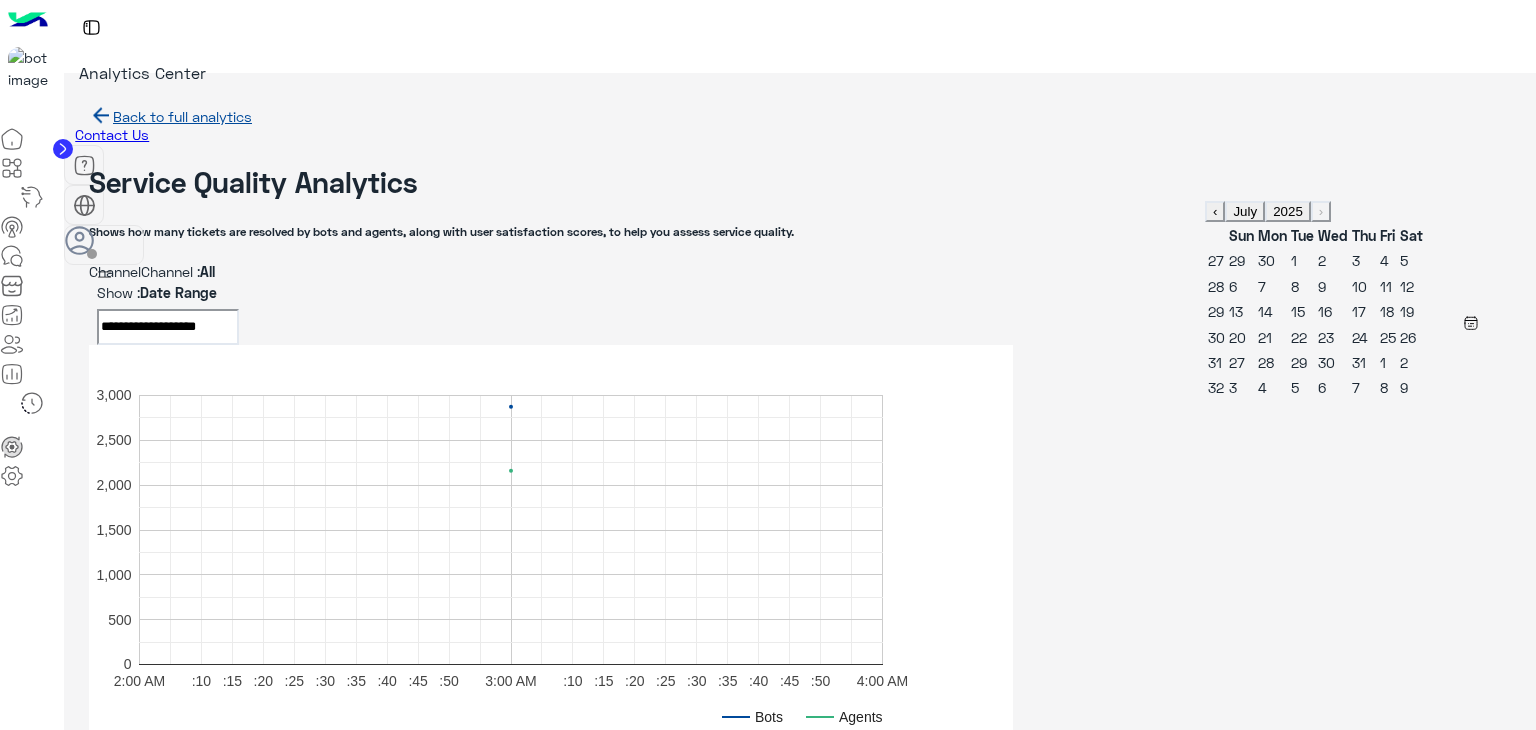 click on "7" at bounding box center [1262, 286] 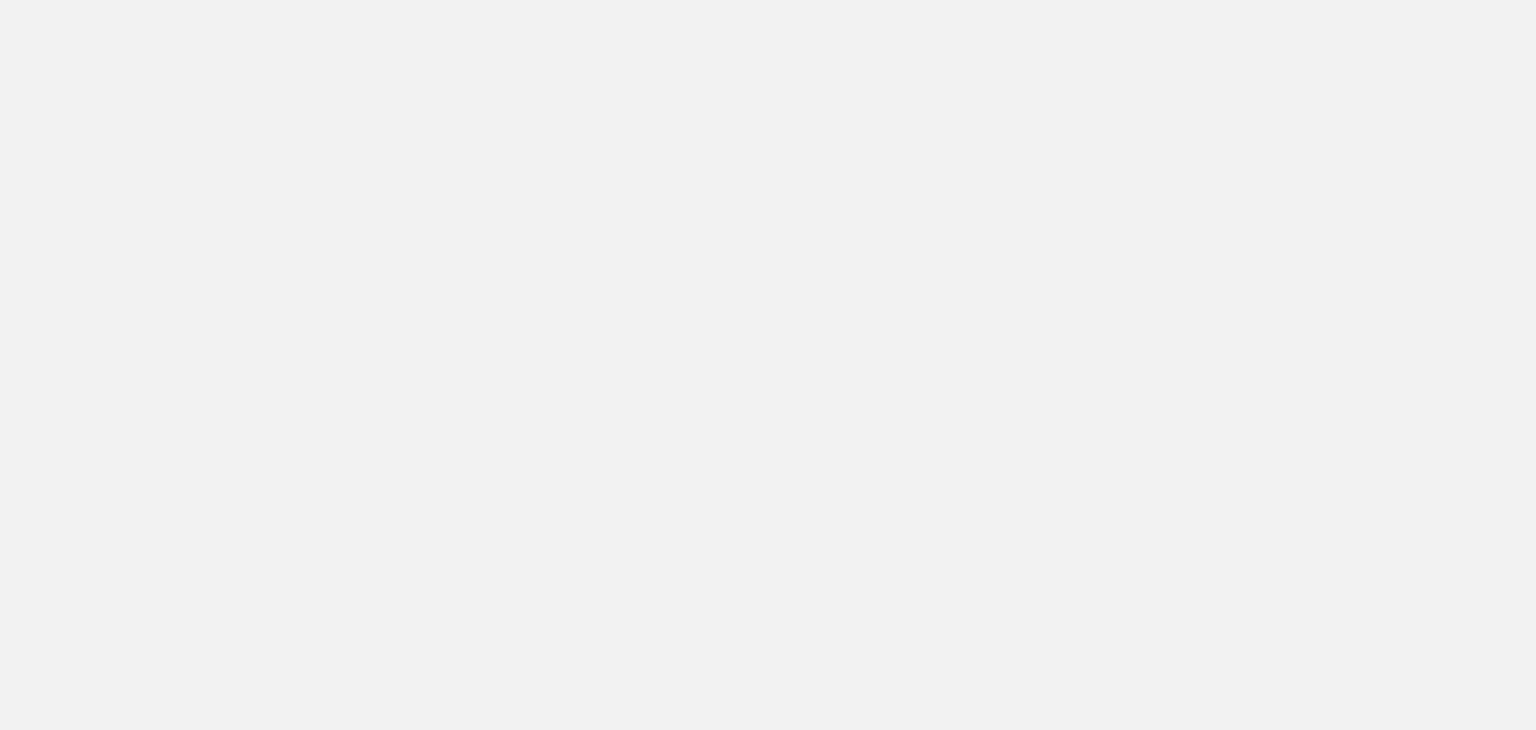 scroll, scrollTop: 0, scrollLeft: 0, axis: both 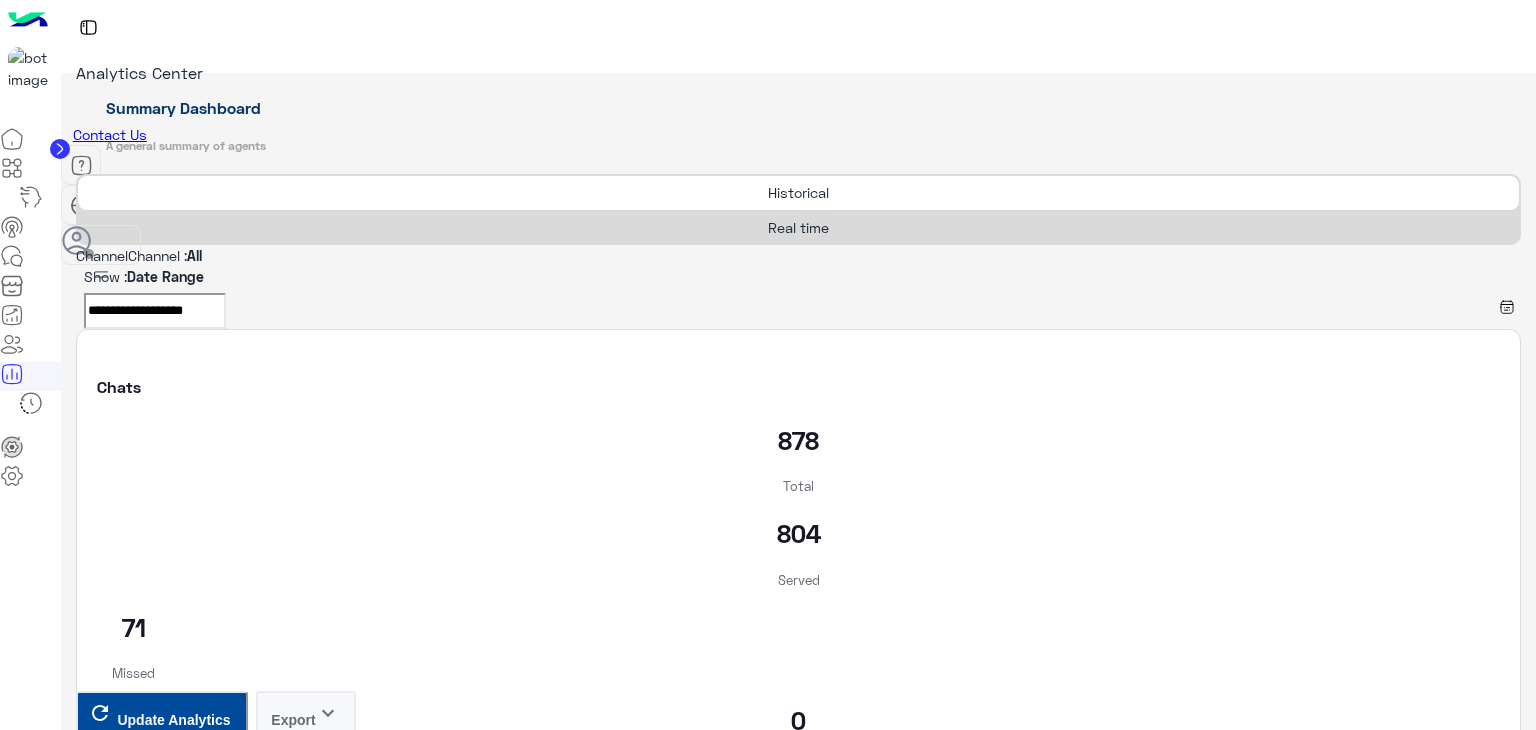 click on "Real time" at bounding box center (798, 227) 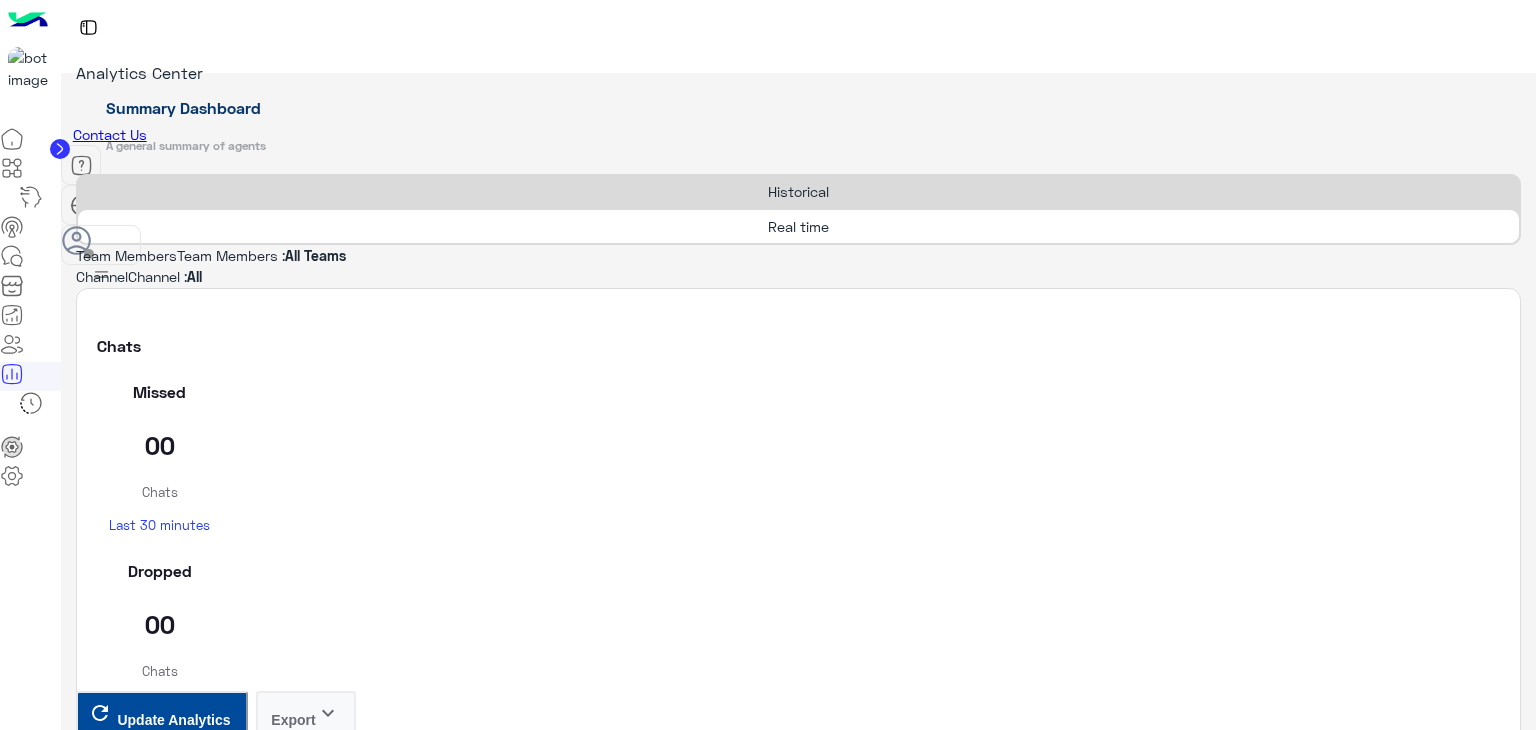 click on "Update Analytics" at bounding box center (173, 3946) 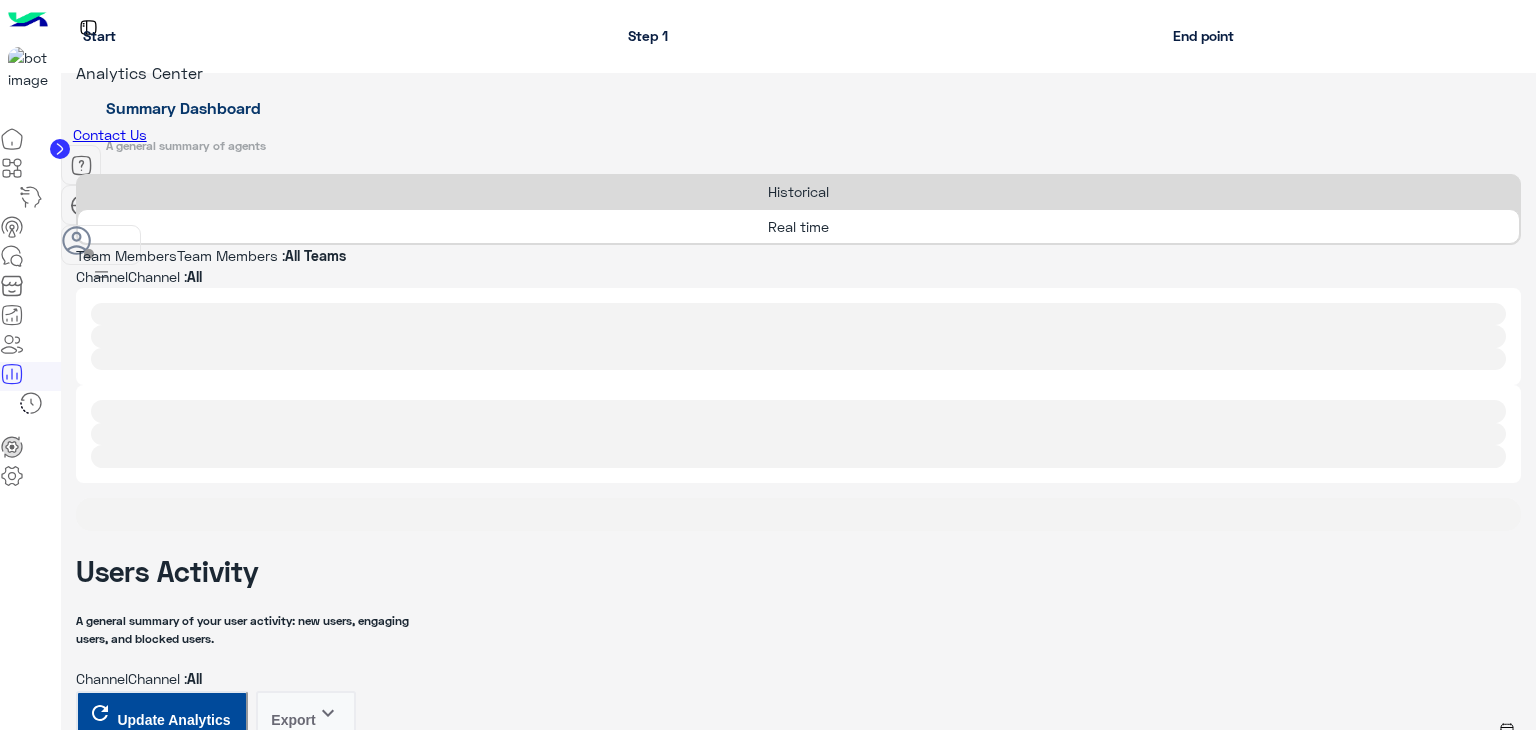 click at bounding box center (12, 476) 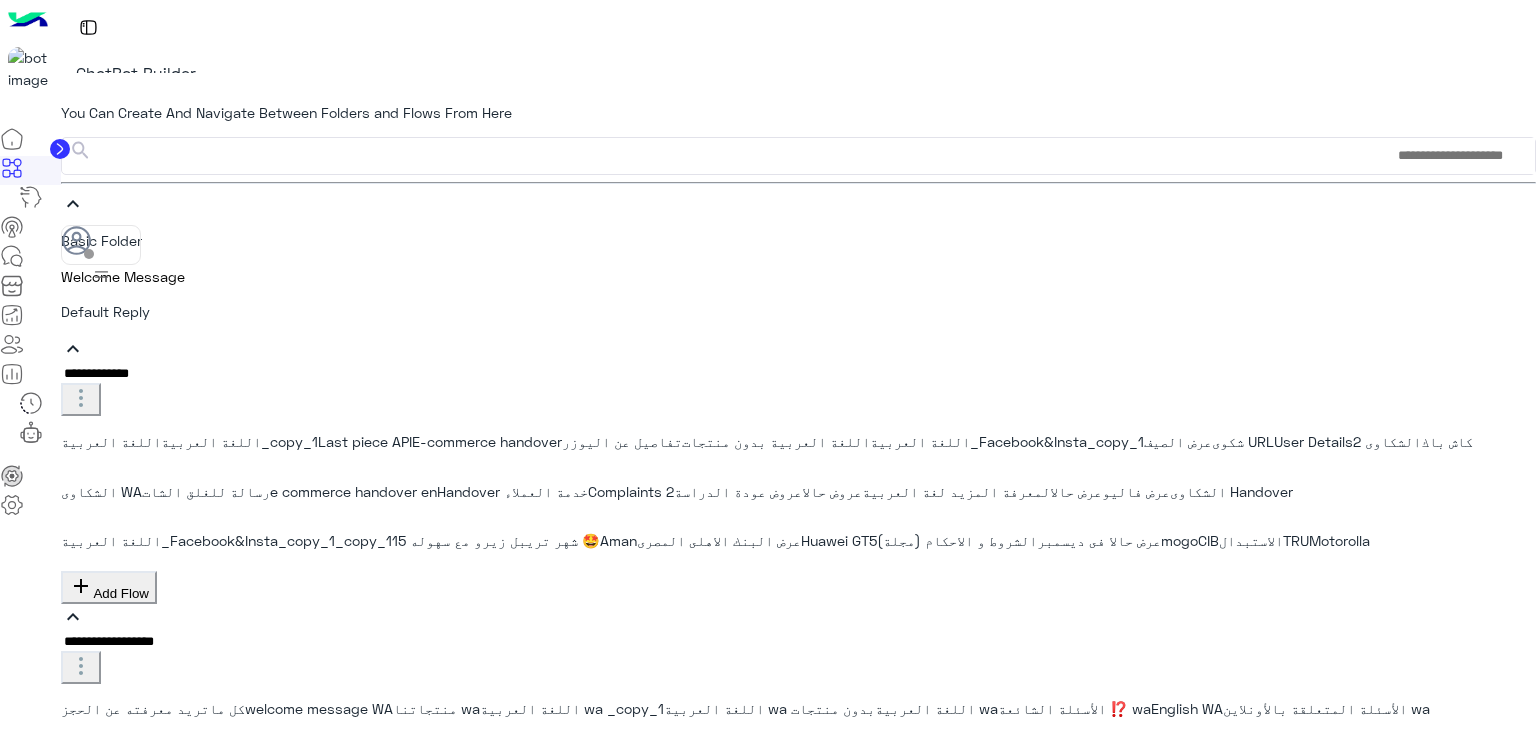 scroll, scrollTop: 3600, scrollLeft: 0, axis: vertical 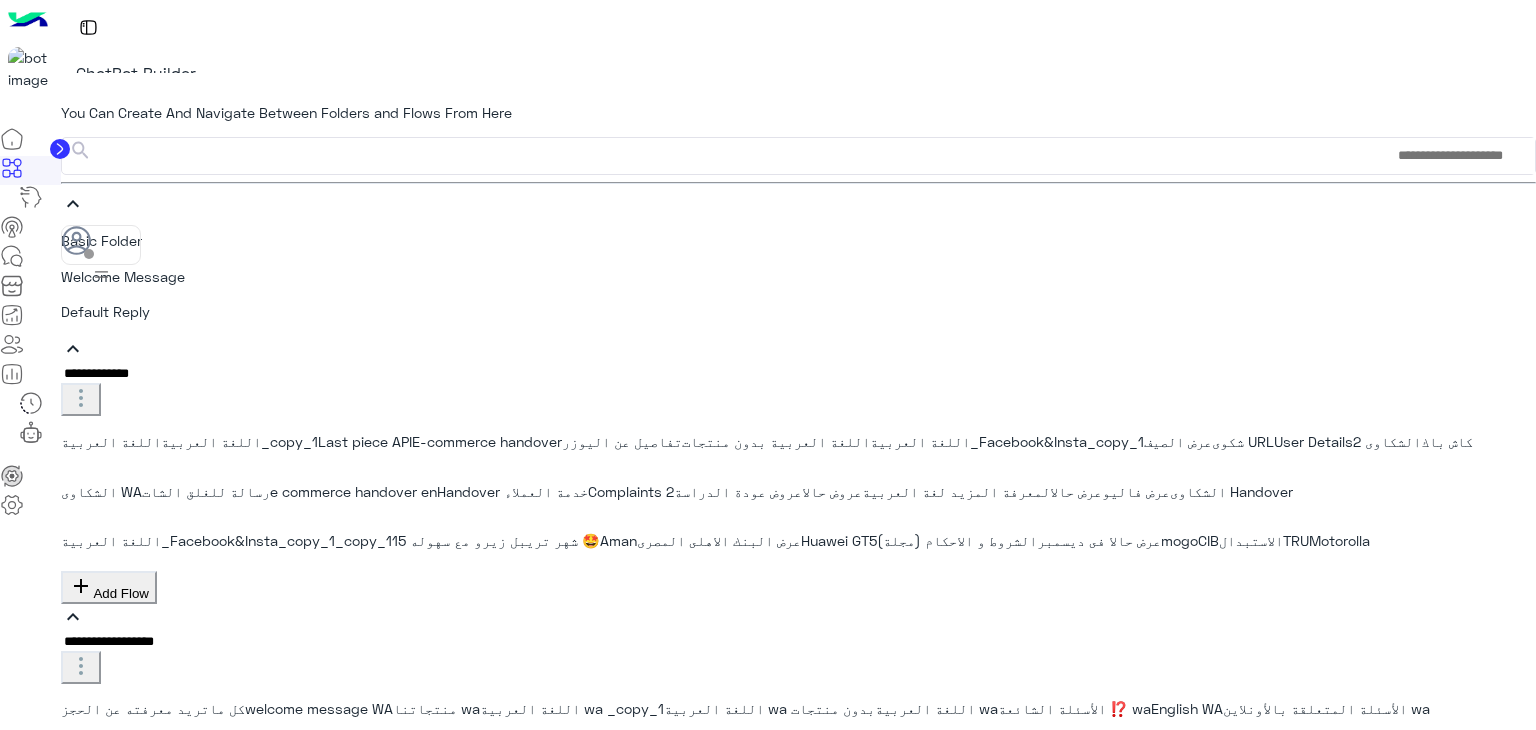 click on "قسط على 12 شهر بسعر الكاش   ⁠من ١٥ حتى ٢٤ شهر بدون فوائد أو مقدم  ⁠من ١٦يونيو حتى ١٥ يوليو" at bounding box center (1137, 2300) 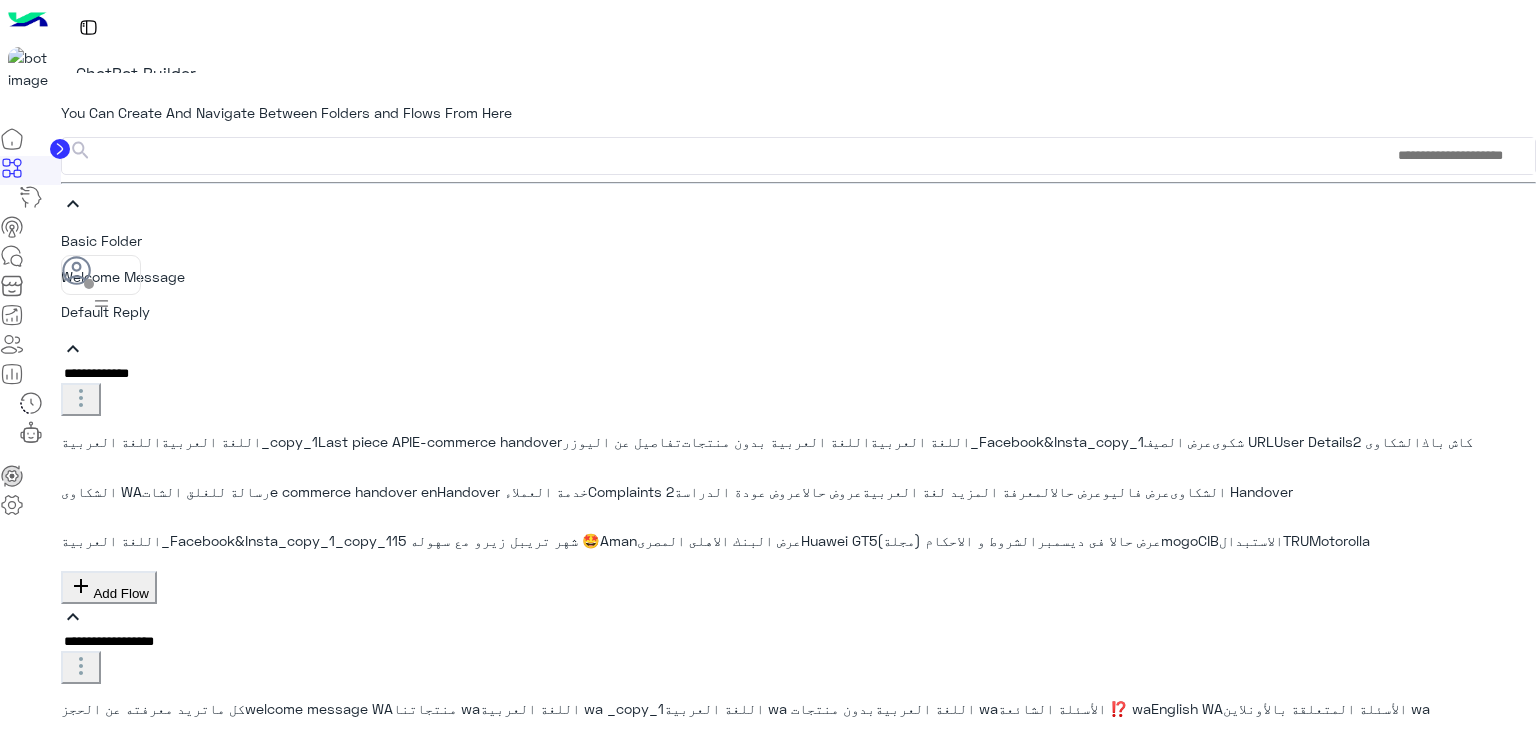 scroll, scrollTop: 130, scrollLeft: 0, axis: vertical 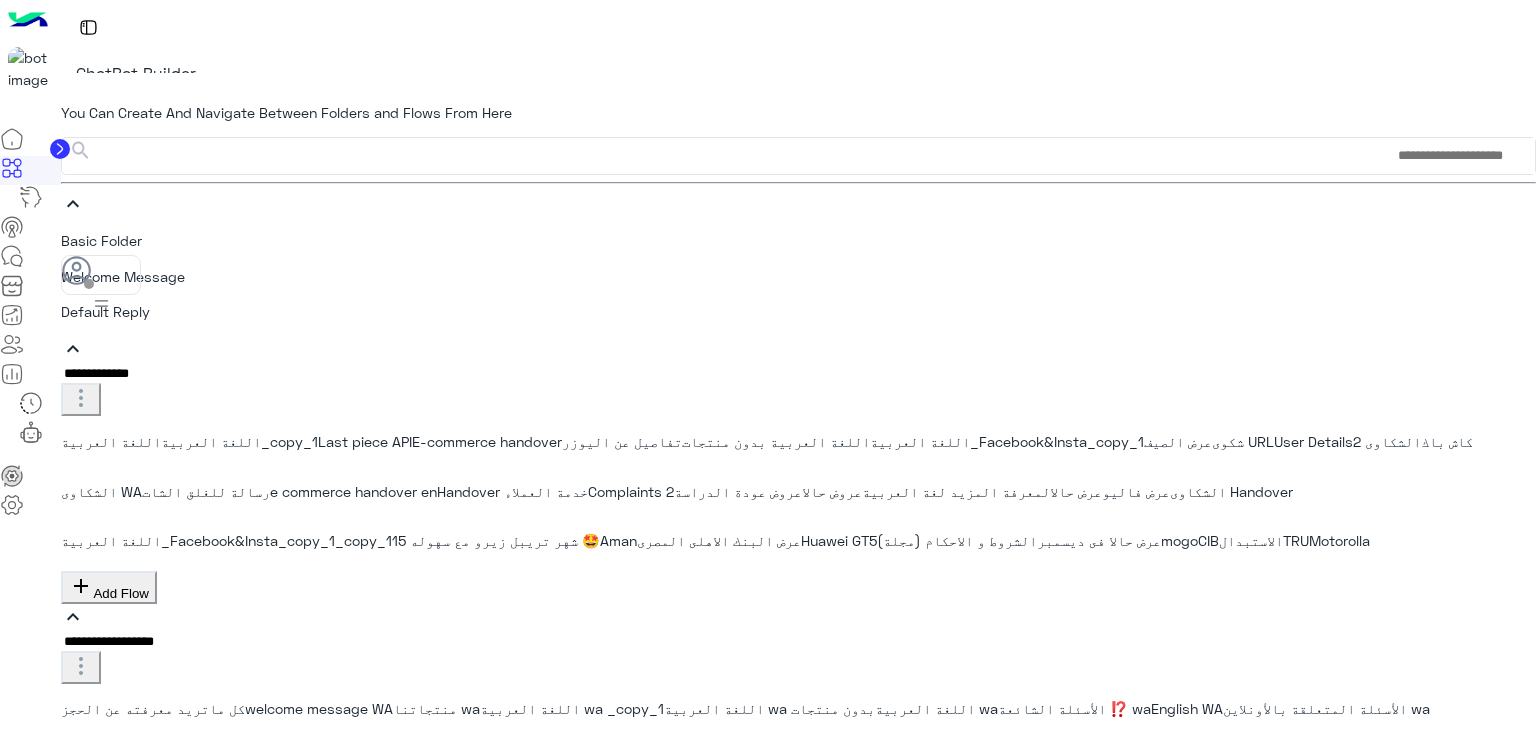 click at bounding box center [73, 136] 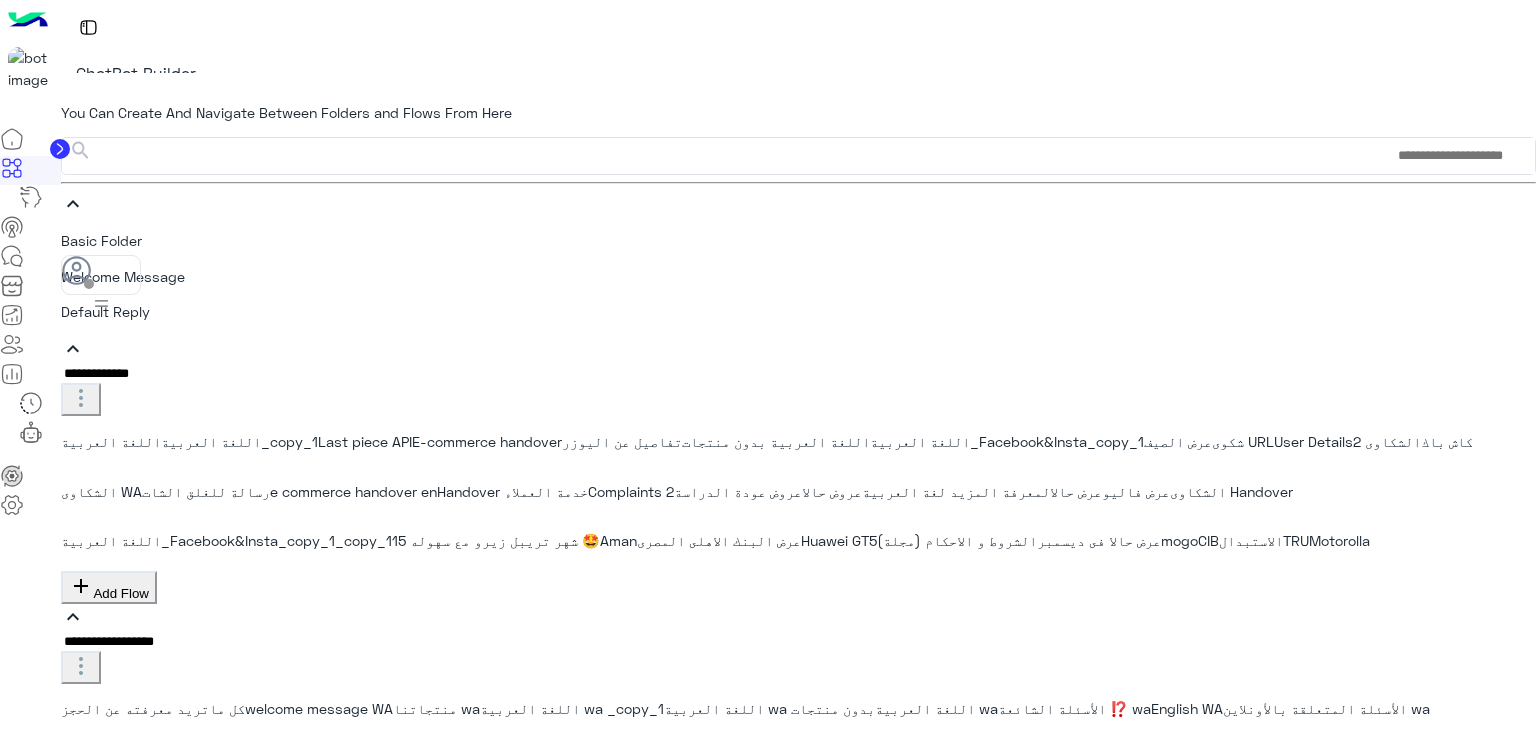 click on "اكواد الخصم" at bounding box center (115, 1342) 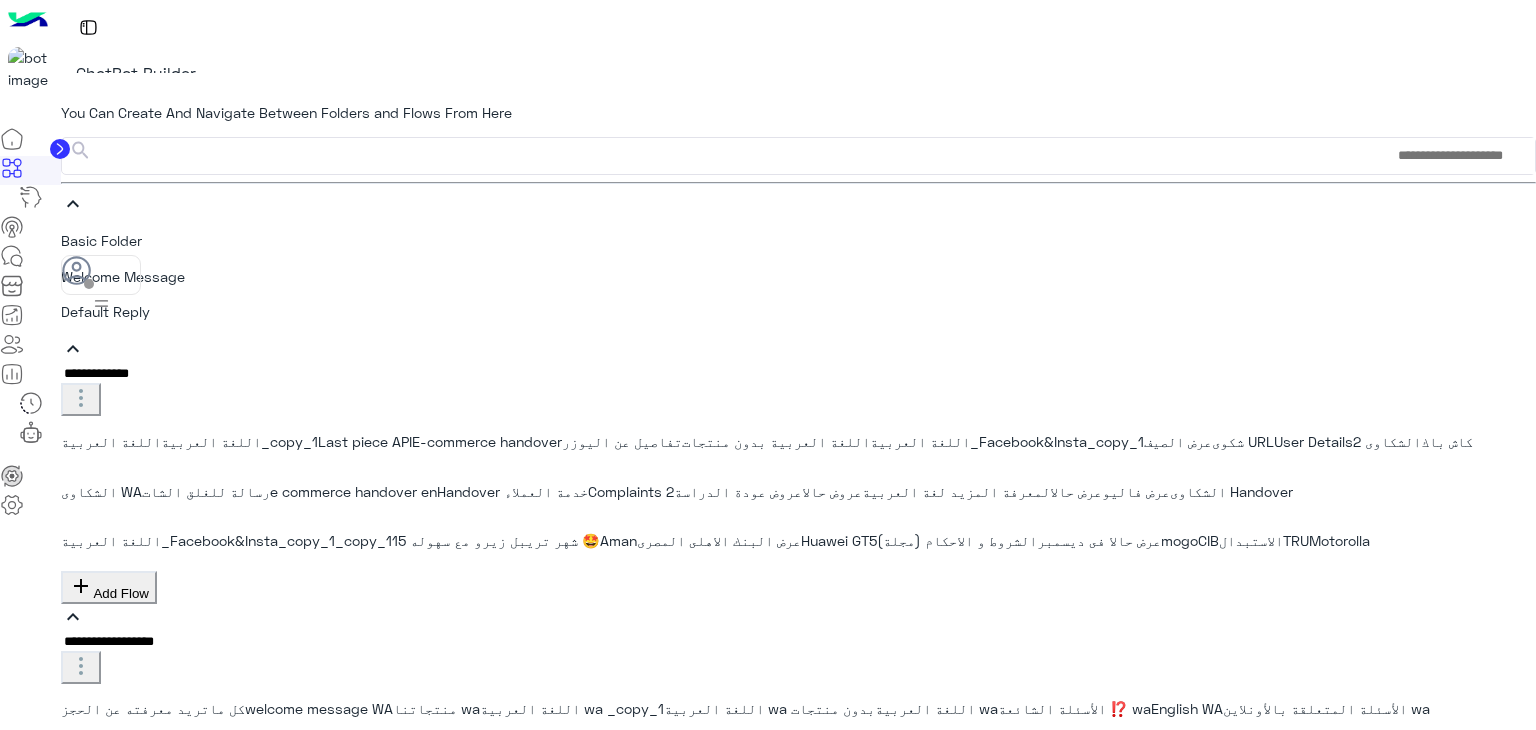 click at bounding box center [17, 376] 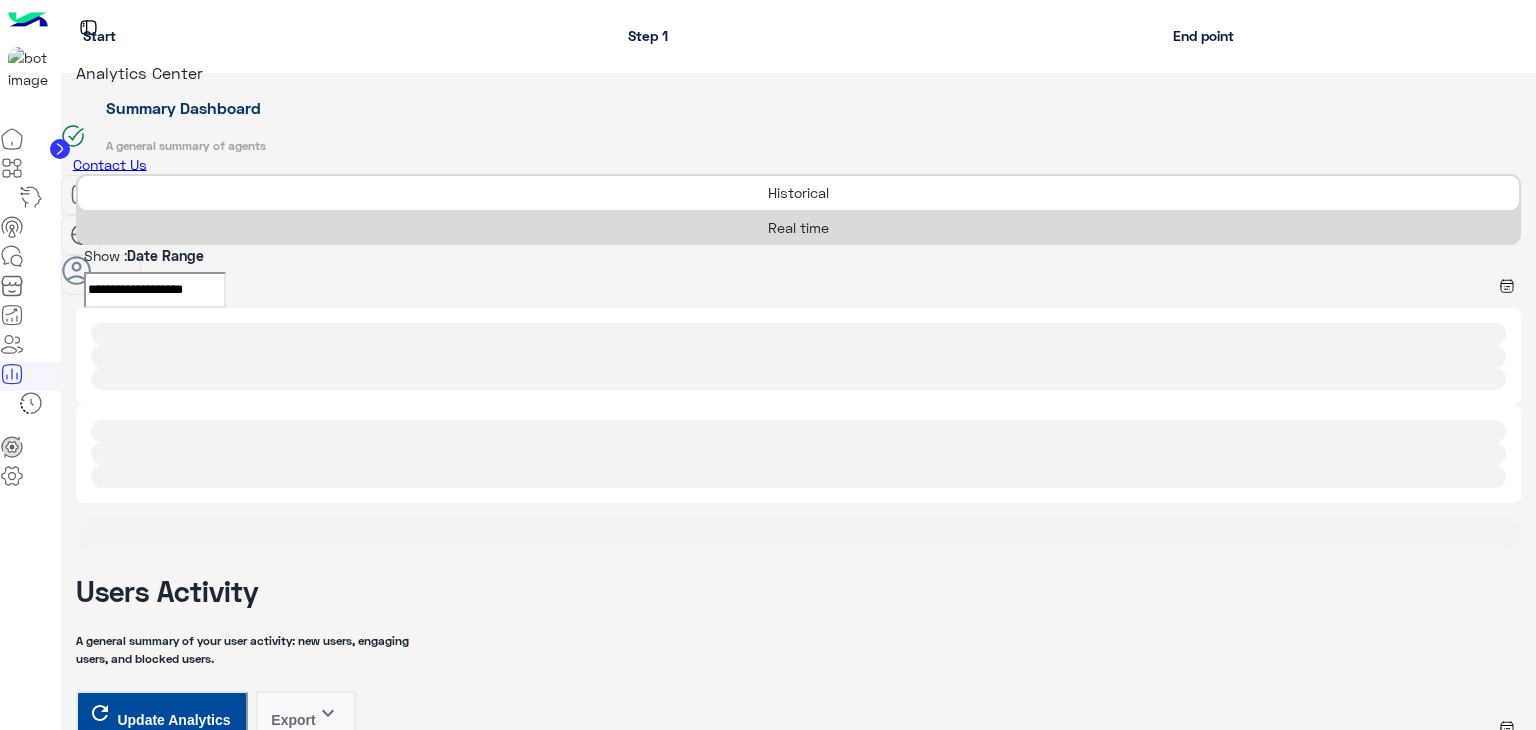 click on "**********" at bounding box center [798, 203] 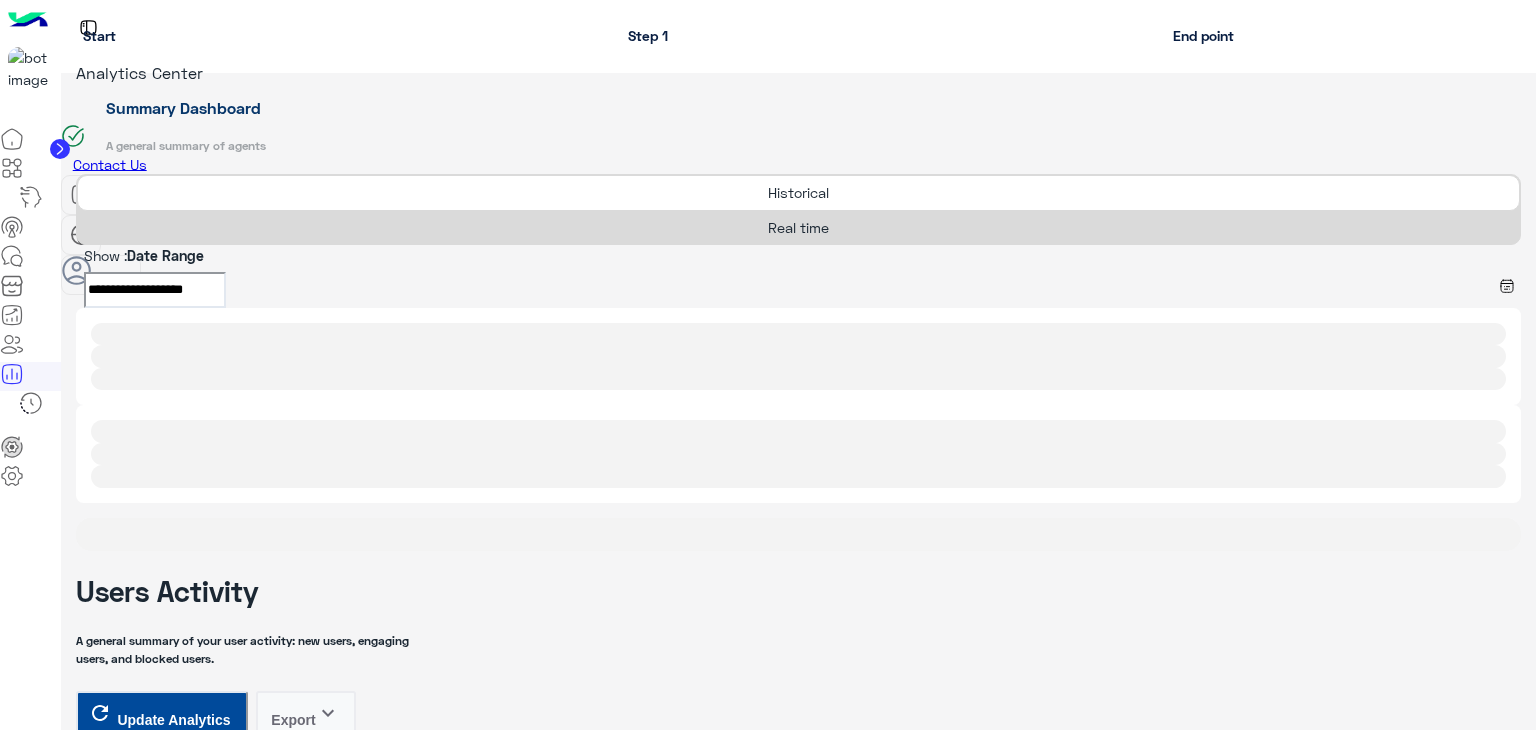 click on "**********" at bounding box center (798, 203) 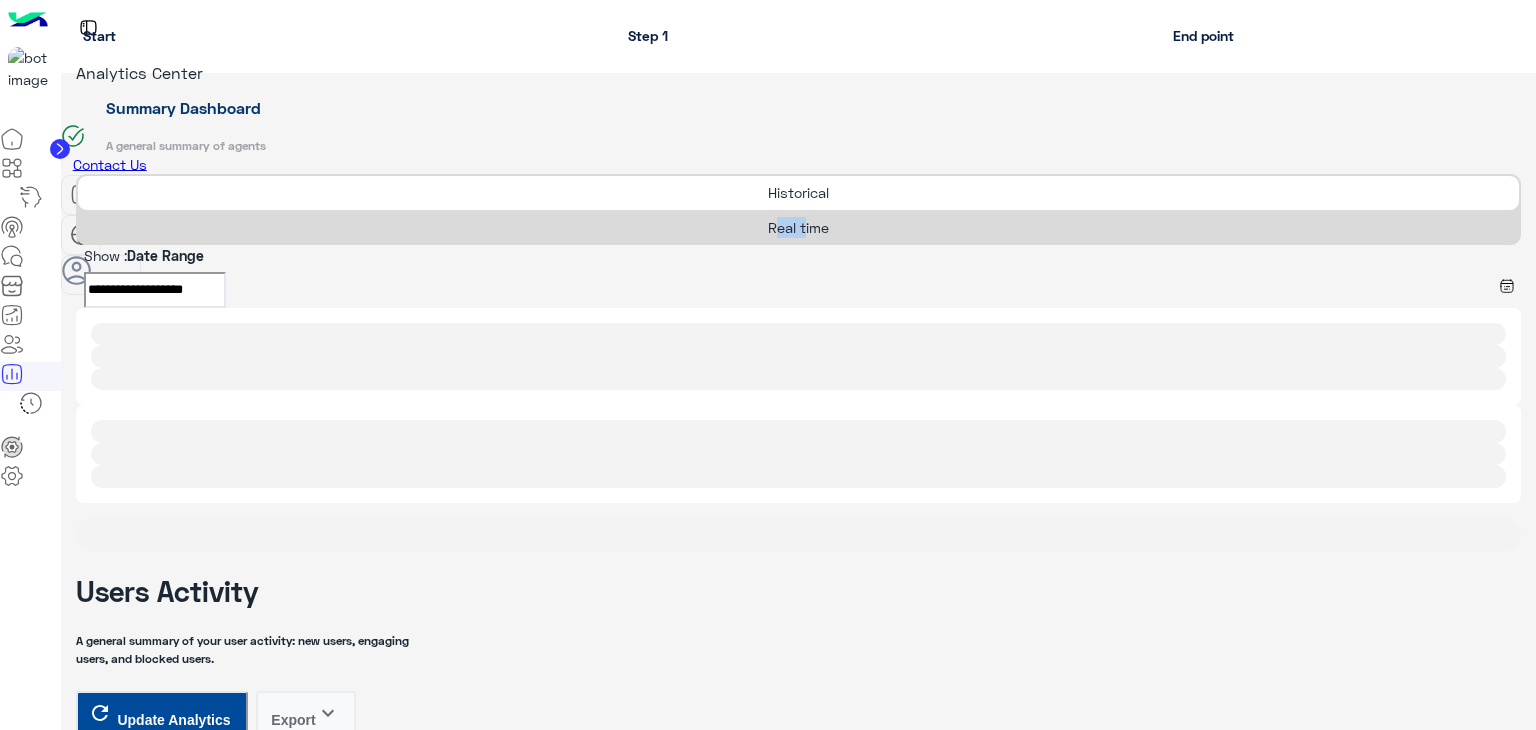 click on "**********" at bounding box center [798, 203] 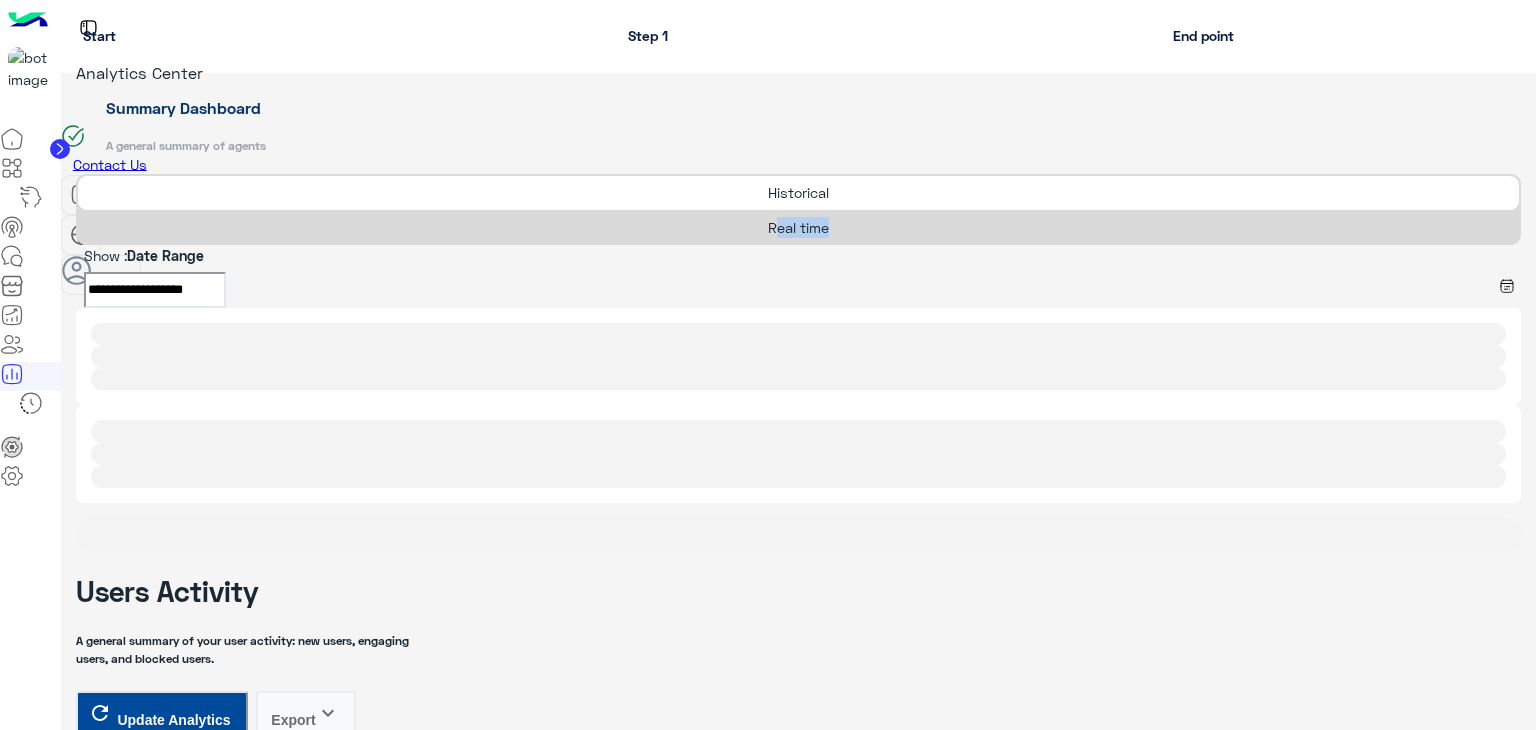 click on "**********" at bounding box center [798, 203] 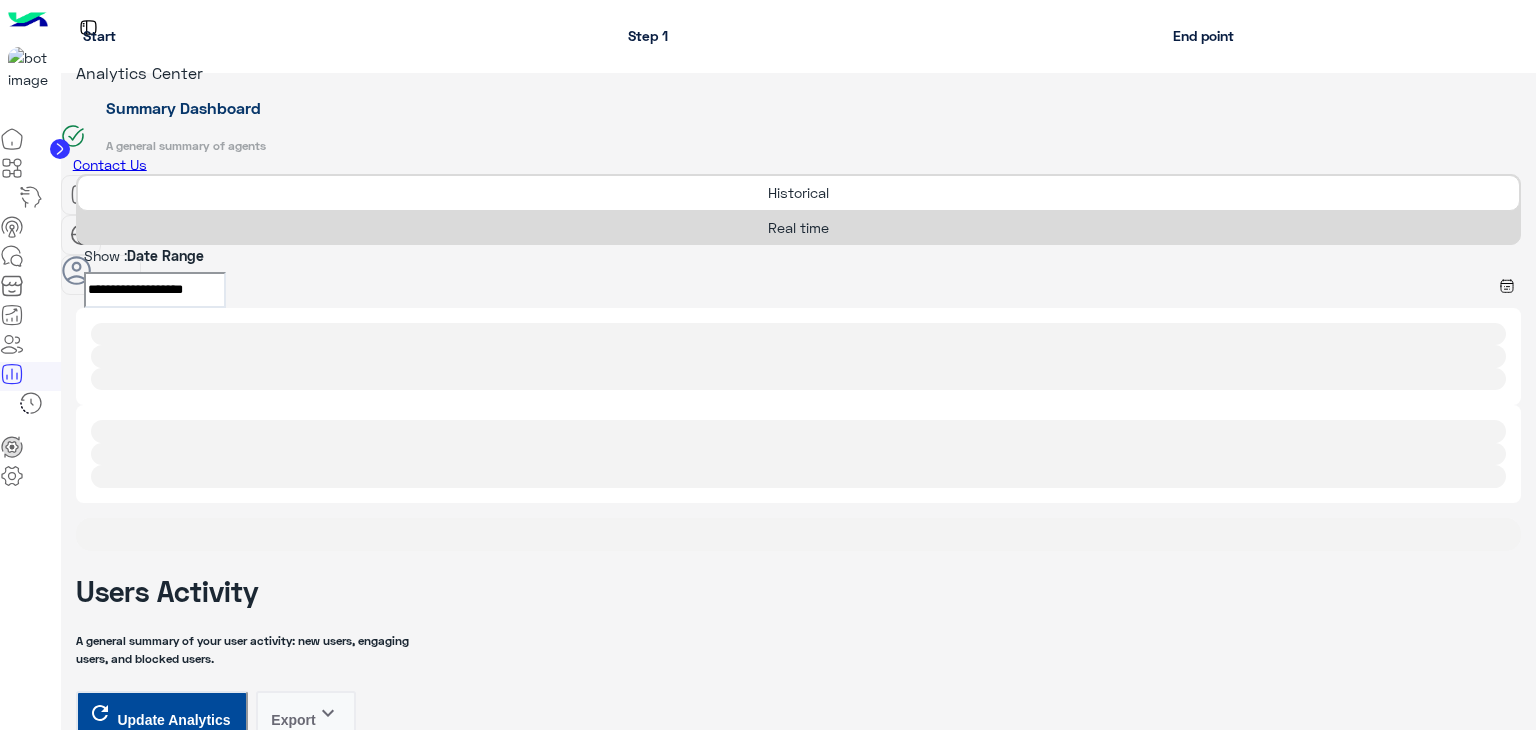 click at bounding box center [798, 357] 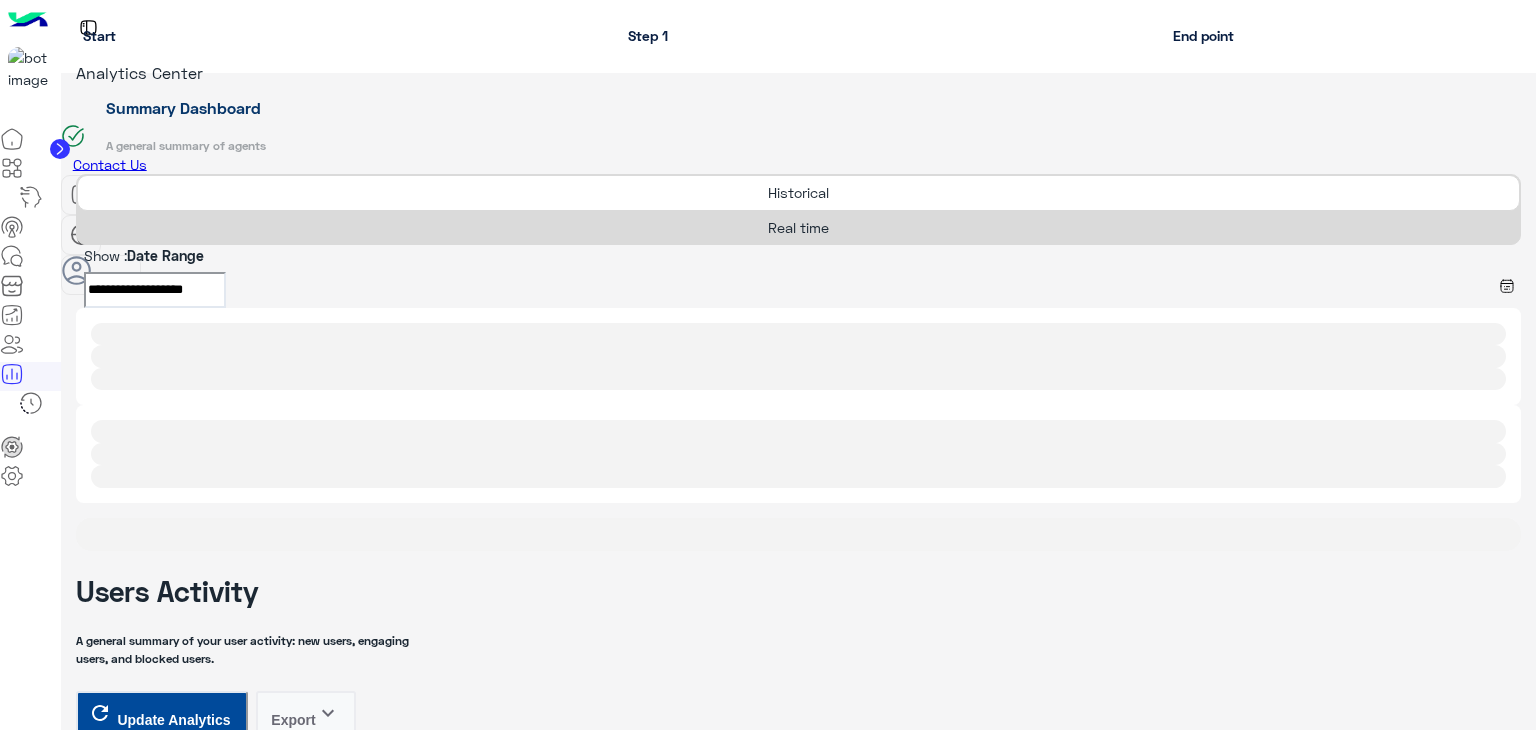 click at bounding box center (12, 374) 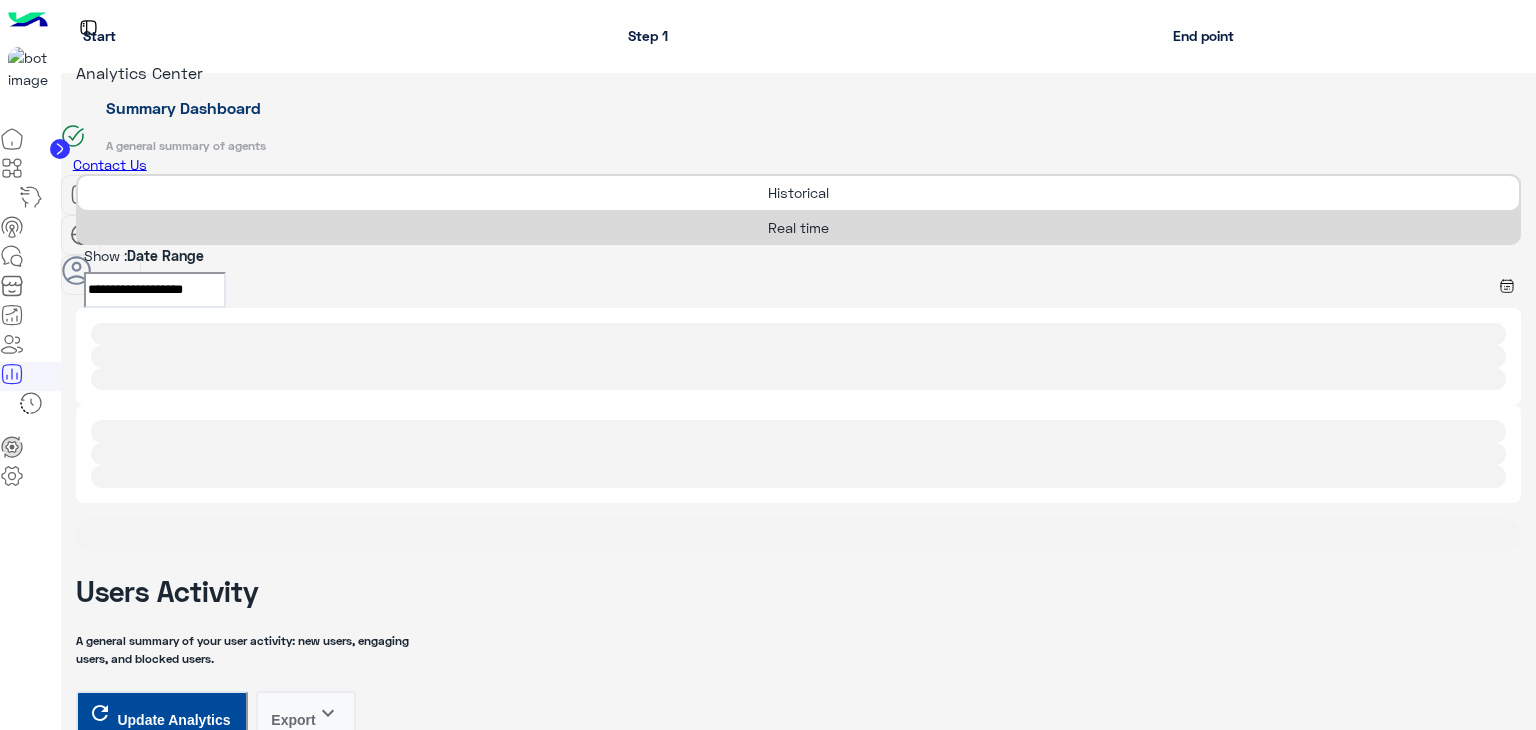 click on "**********" at bounding box center (798, 203) 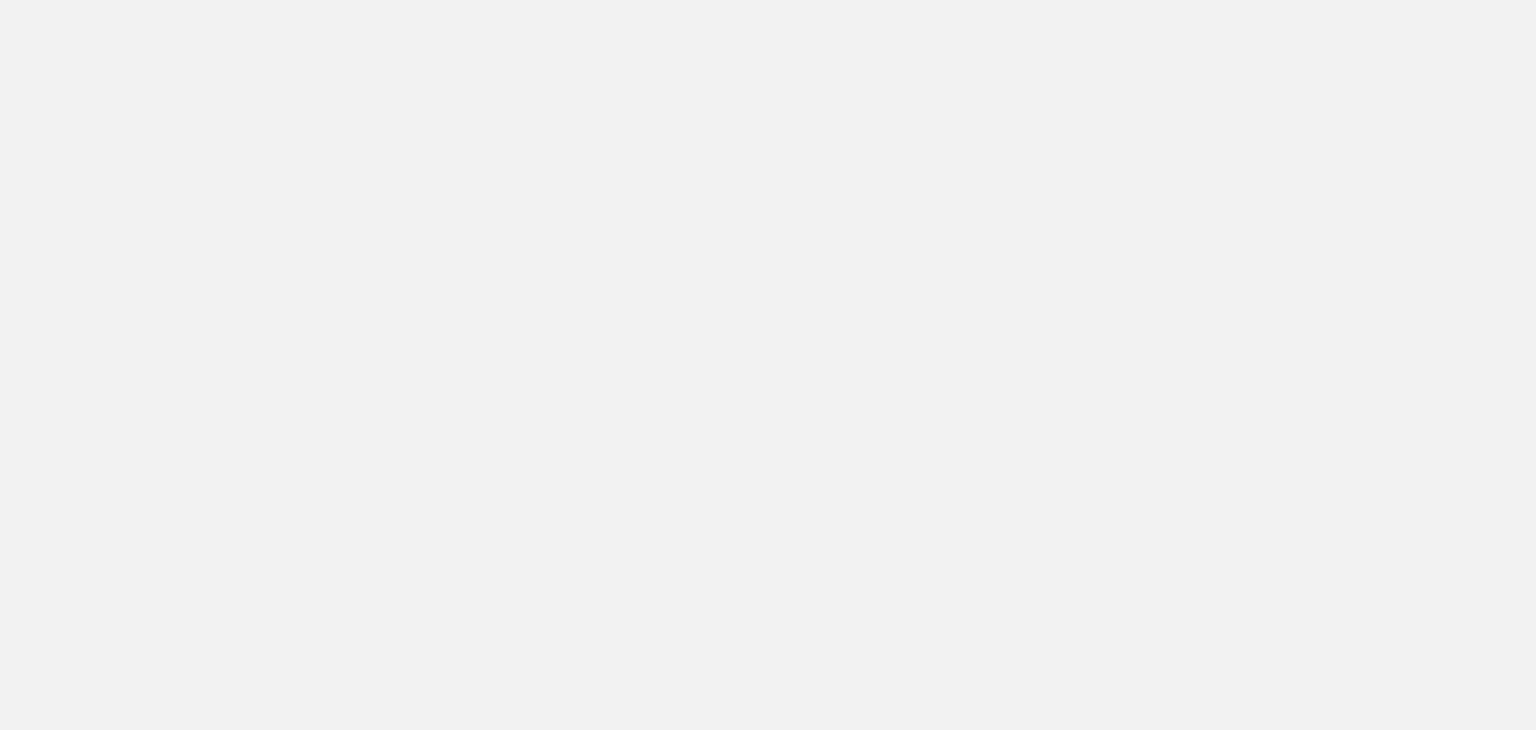 scroll, scrollTop: 0, scrollLeft: 0, axis: both 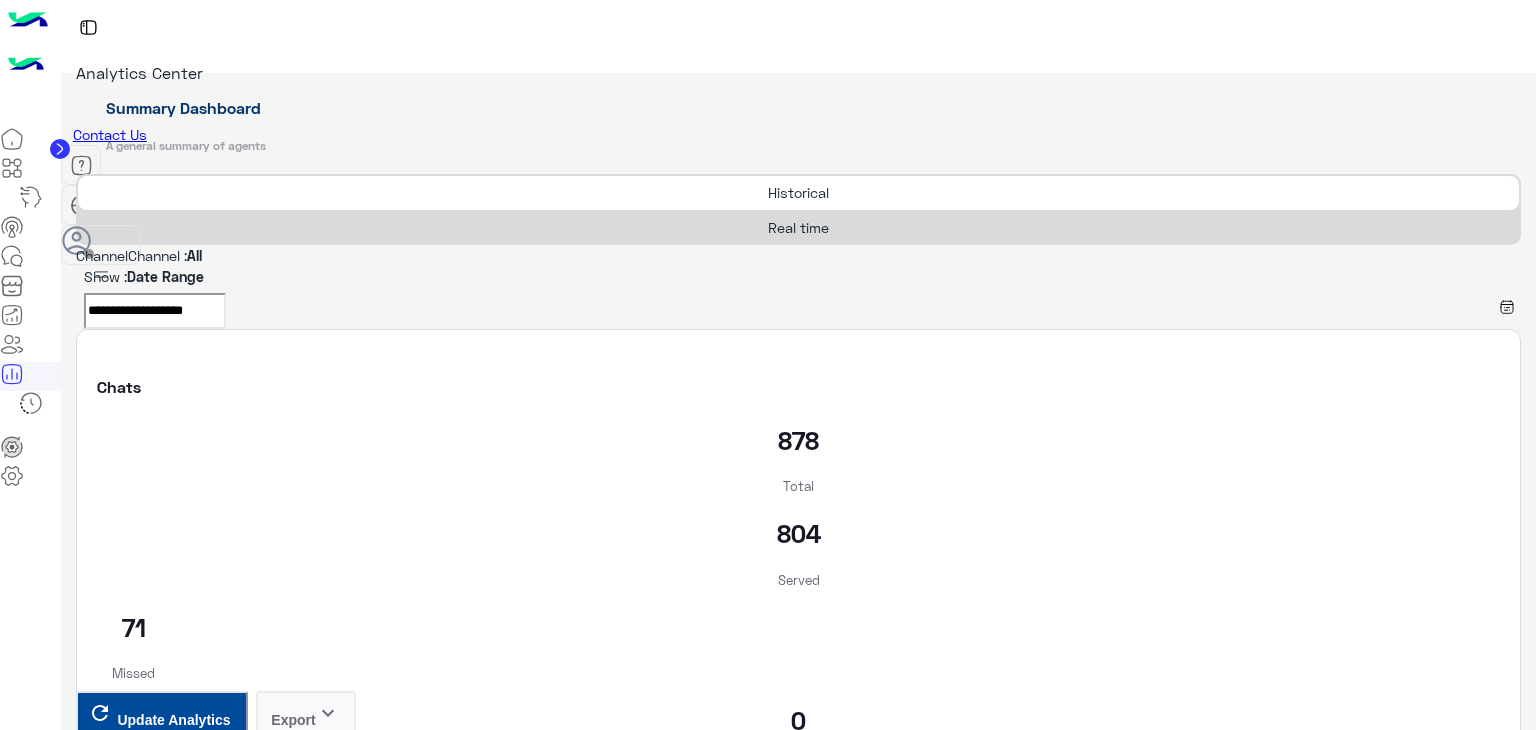 click on "Real time" at bounding box center (798, 227) 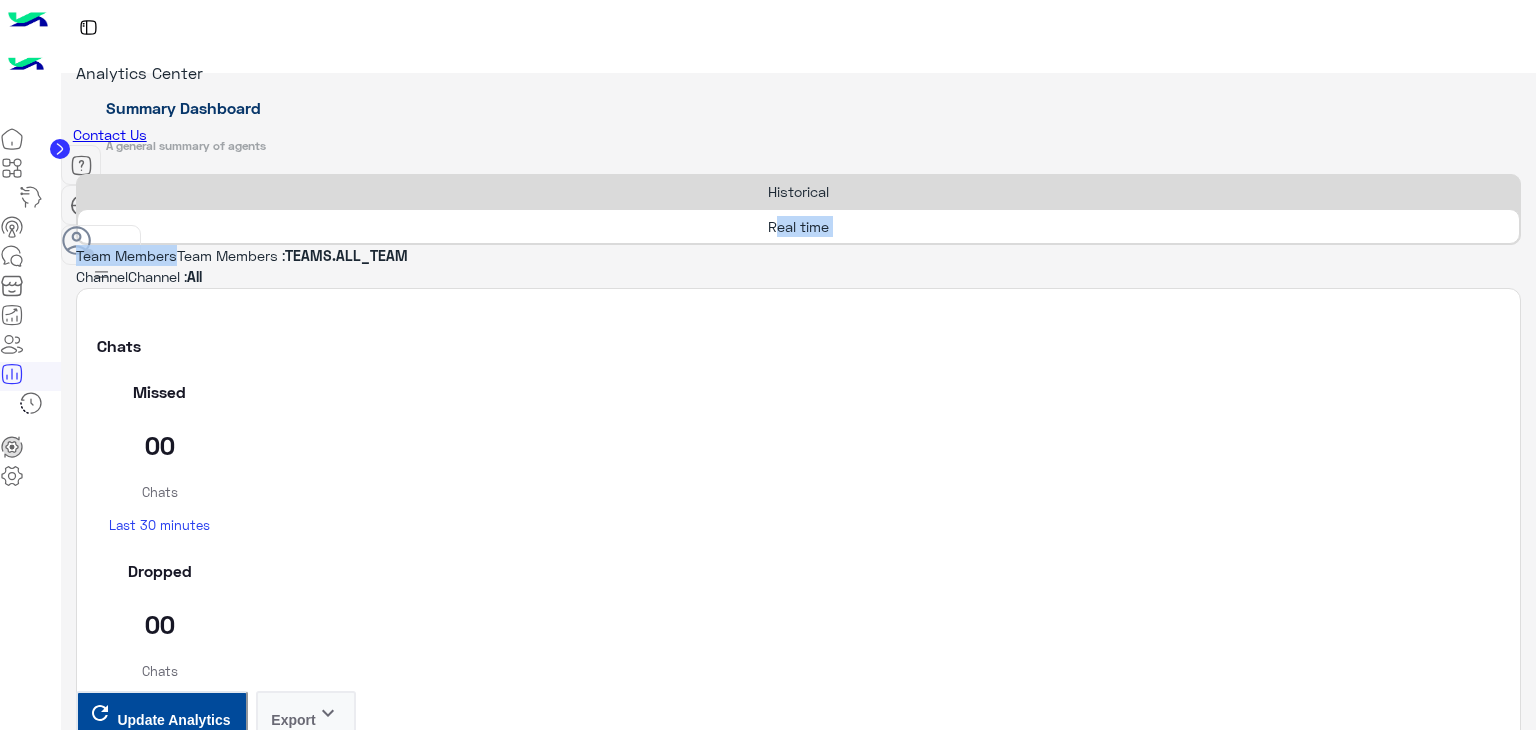 click on "Real time" at bounding box center [798, 226] 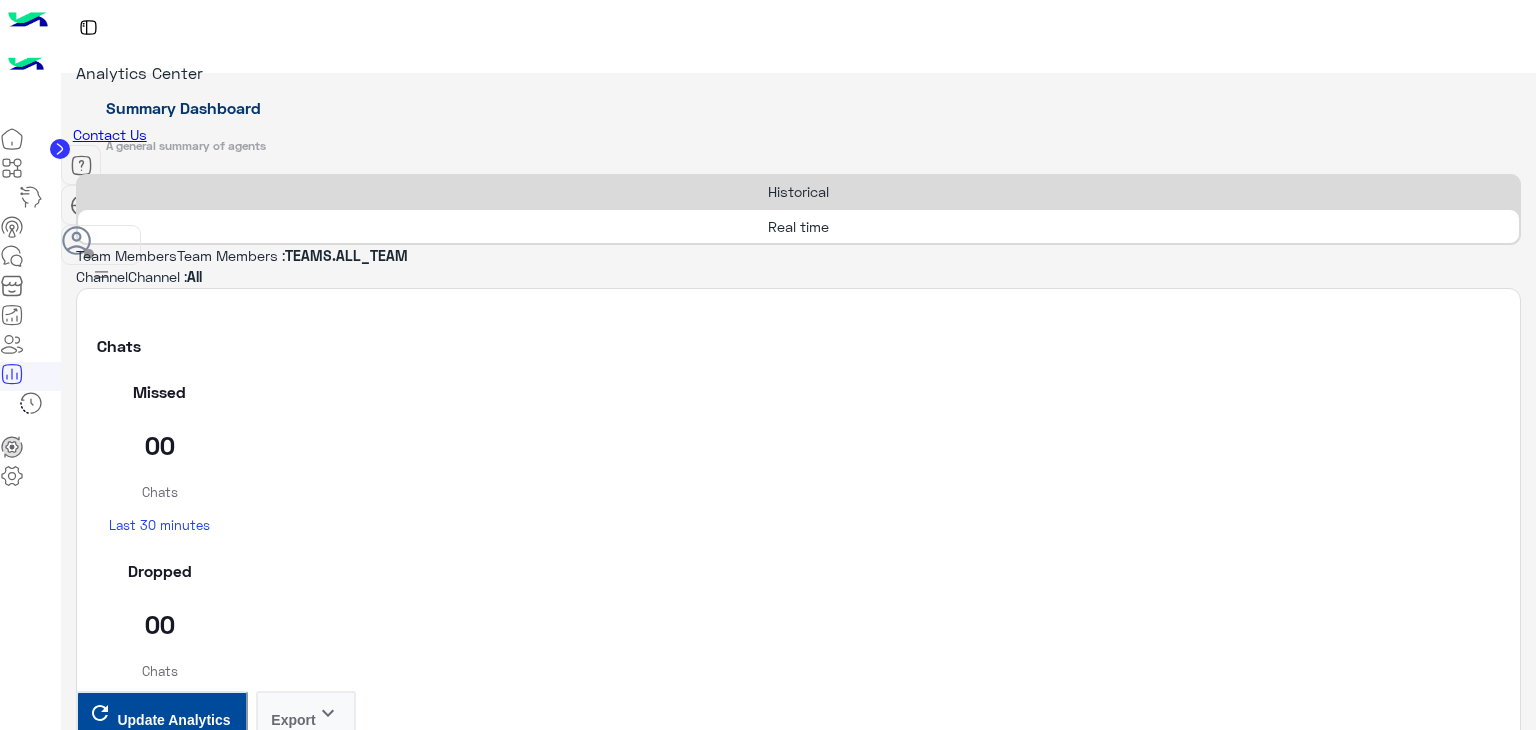 click on "Update Analytics Export keyboard_arrow_down Last update from [DURATION]" at bounding box center (798, 3961) 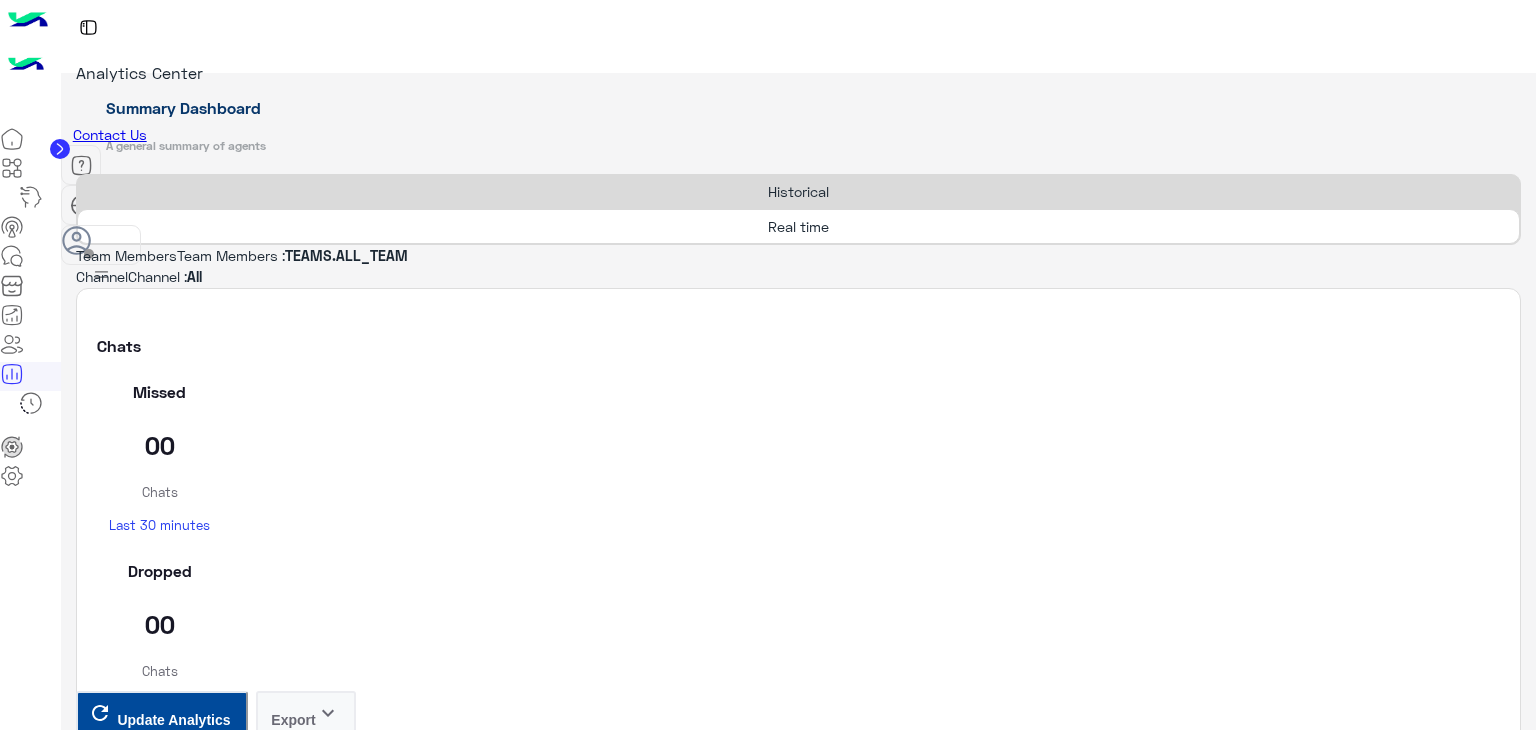 click on "Update Analytics" at bounding box center [173, 3946] 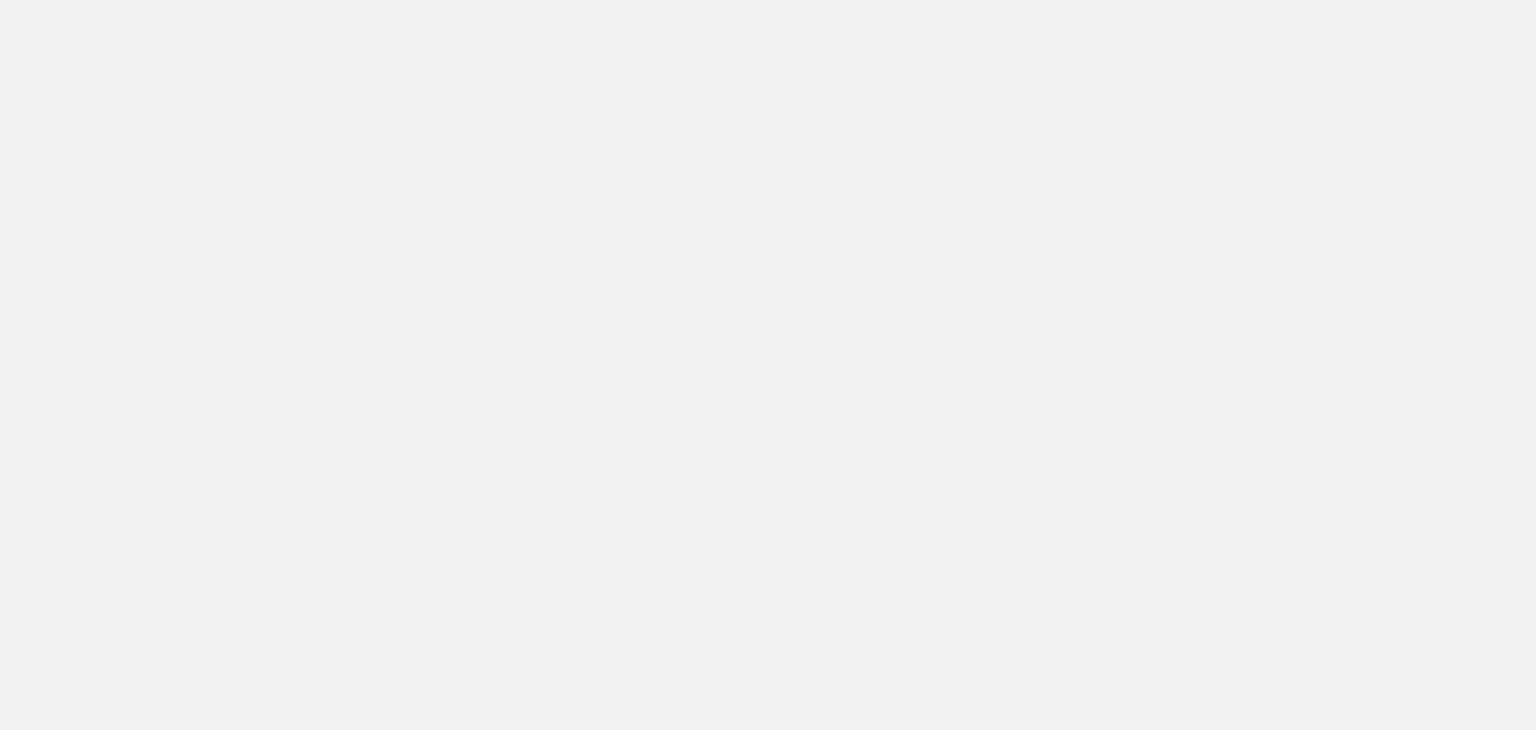 scroll, scrollTop: 0, scrollLeft: 0, axis: both 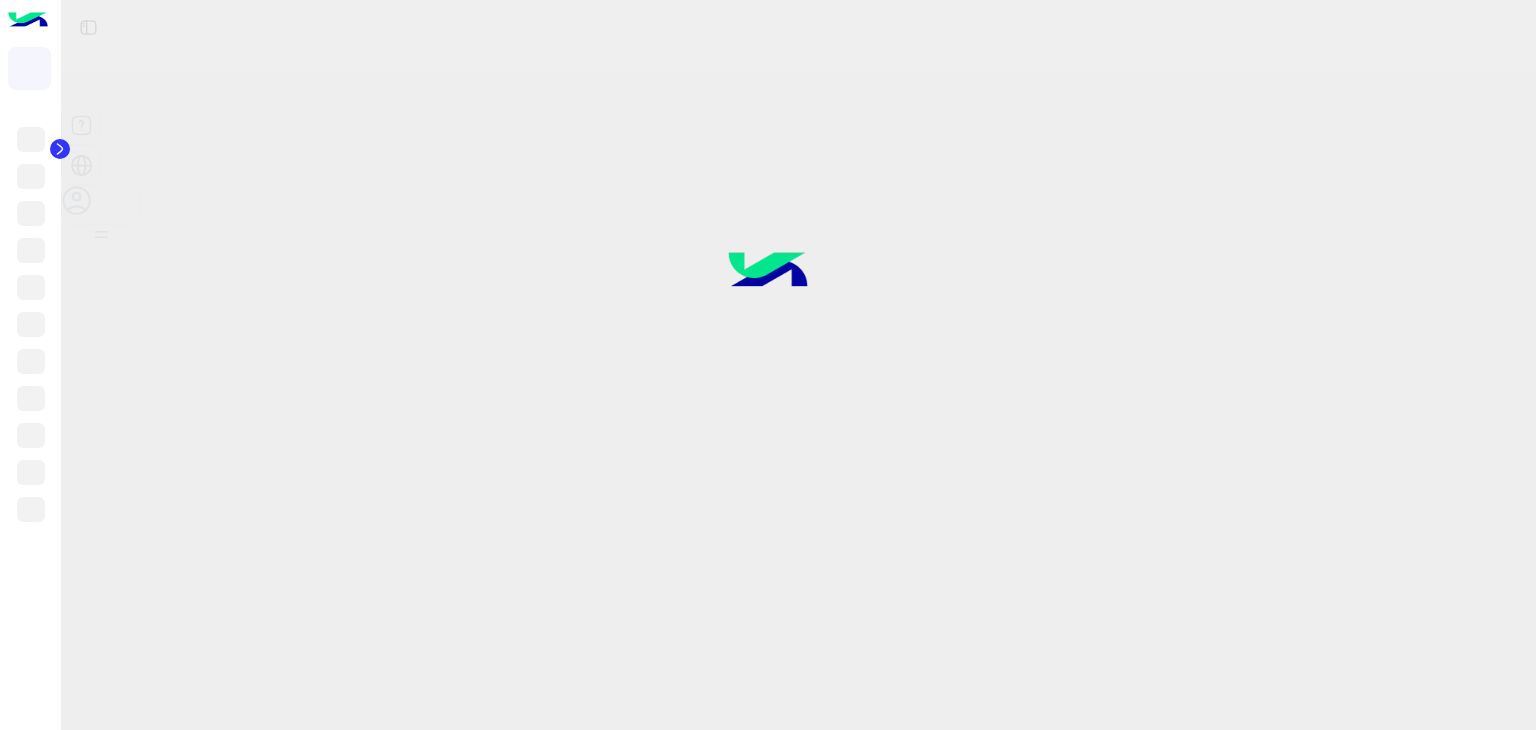 click at bounding box center [768, 365] 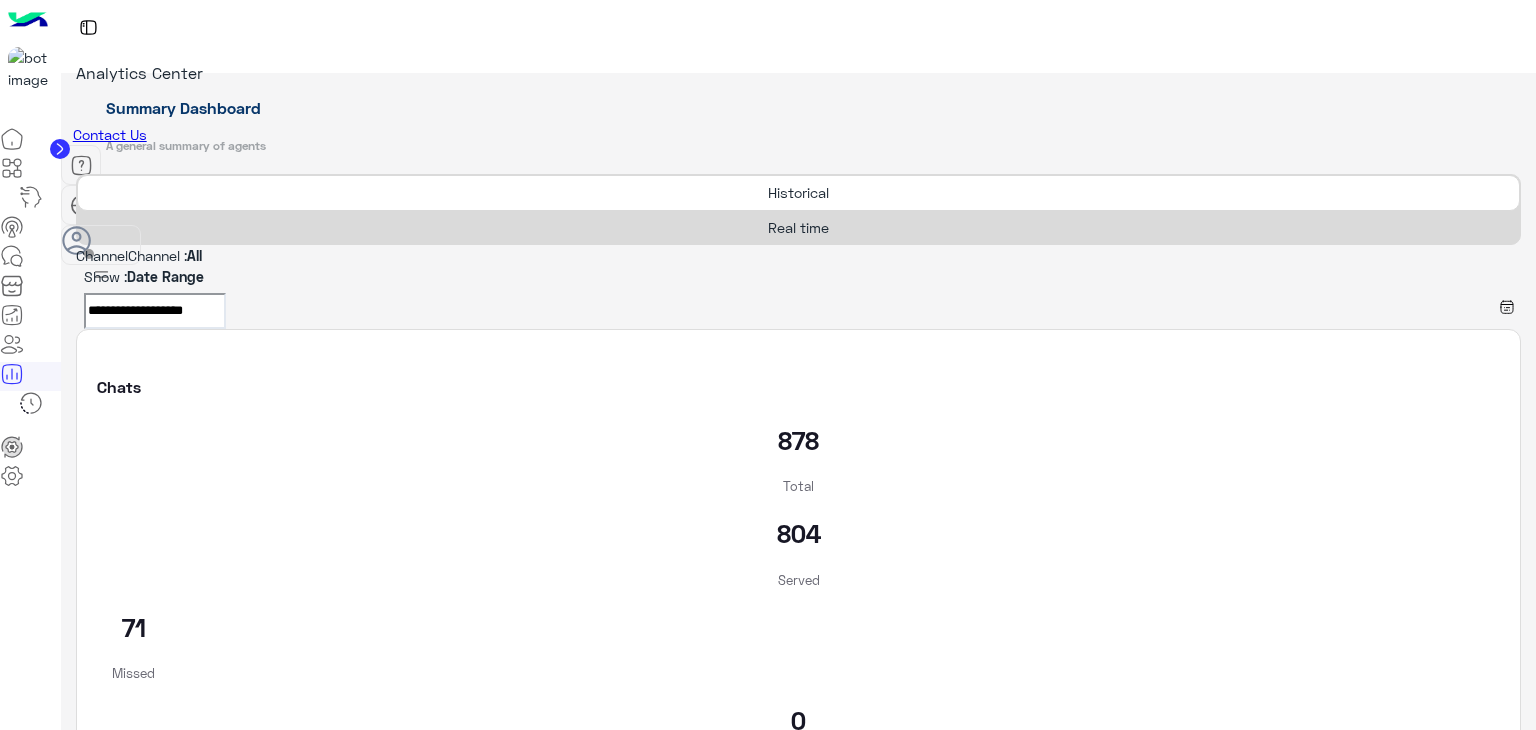 click on "Real time" at bounding box center [798, 227] 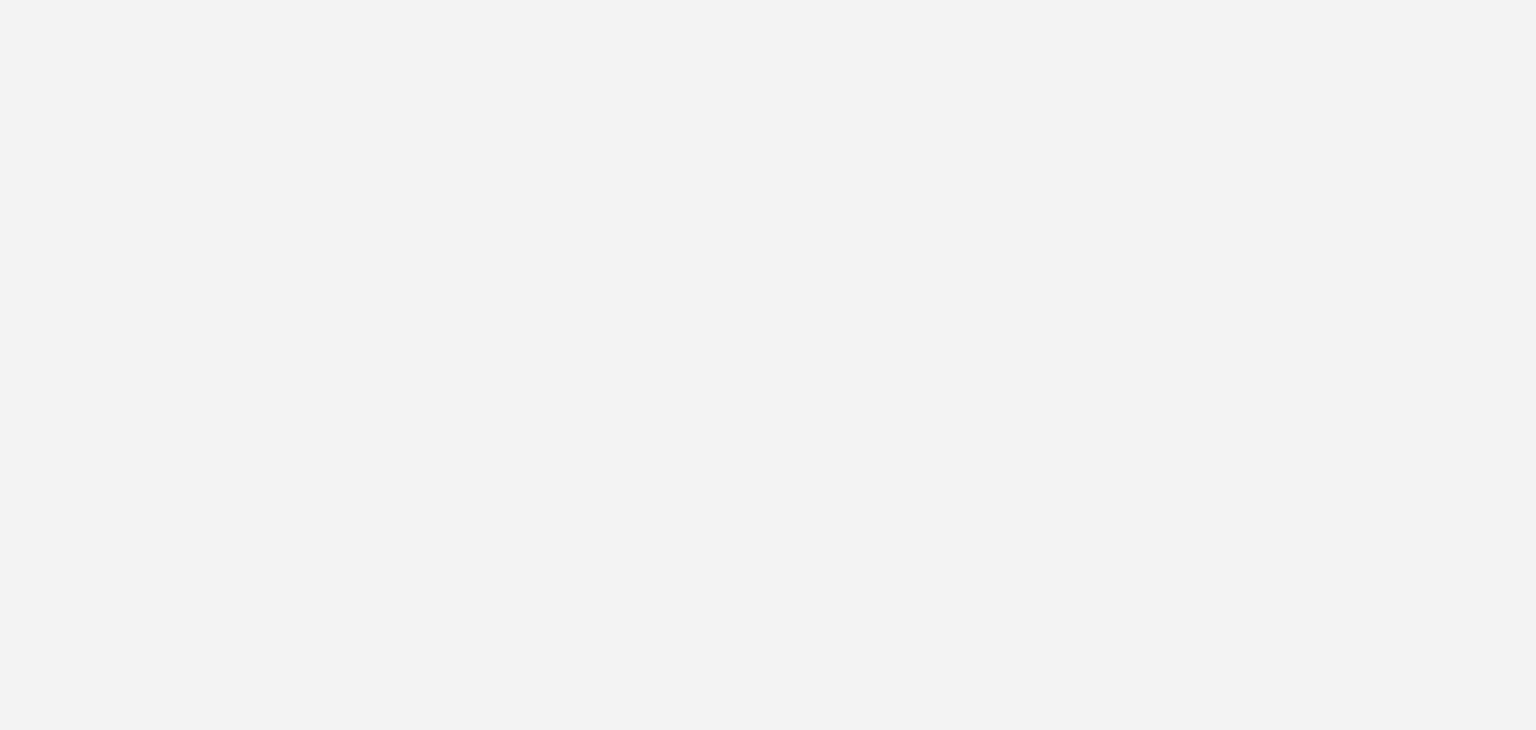 scroll, scrollTop: 0, scrollLeft: 0, axis: both 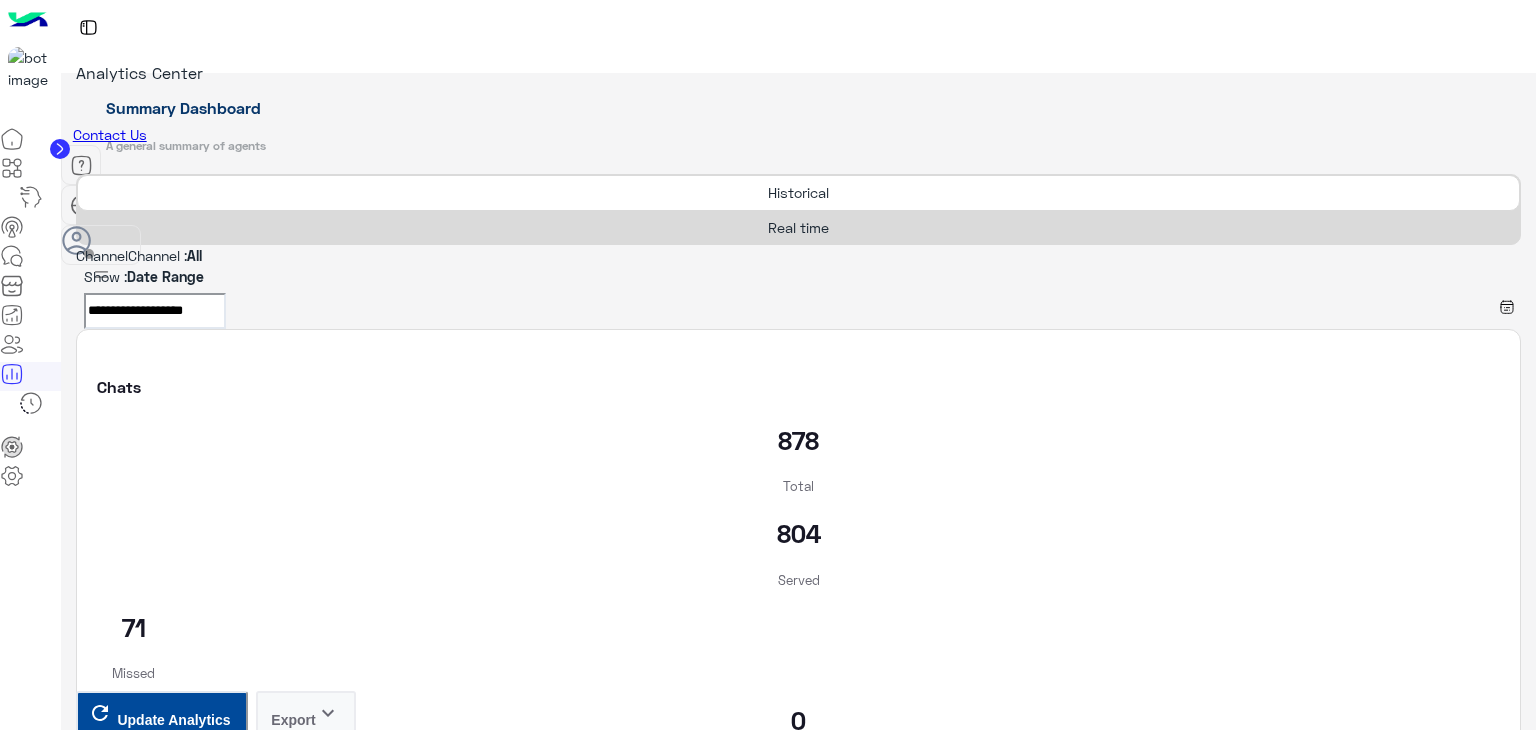 click on "Real time" at bounding box center [798, 227] 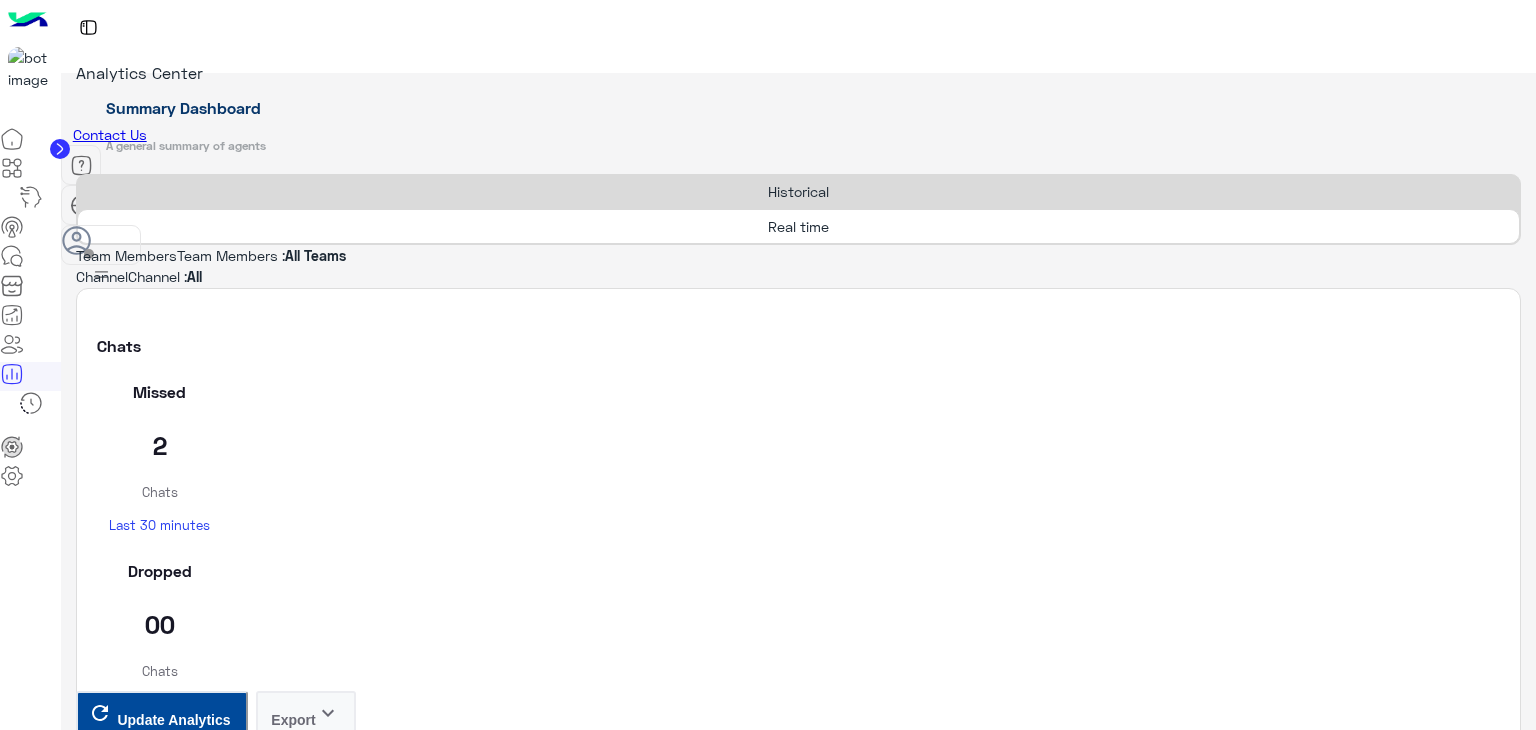 click on "Real time" at bounding box center (798, 226) 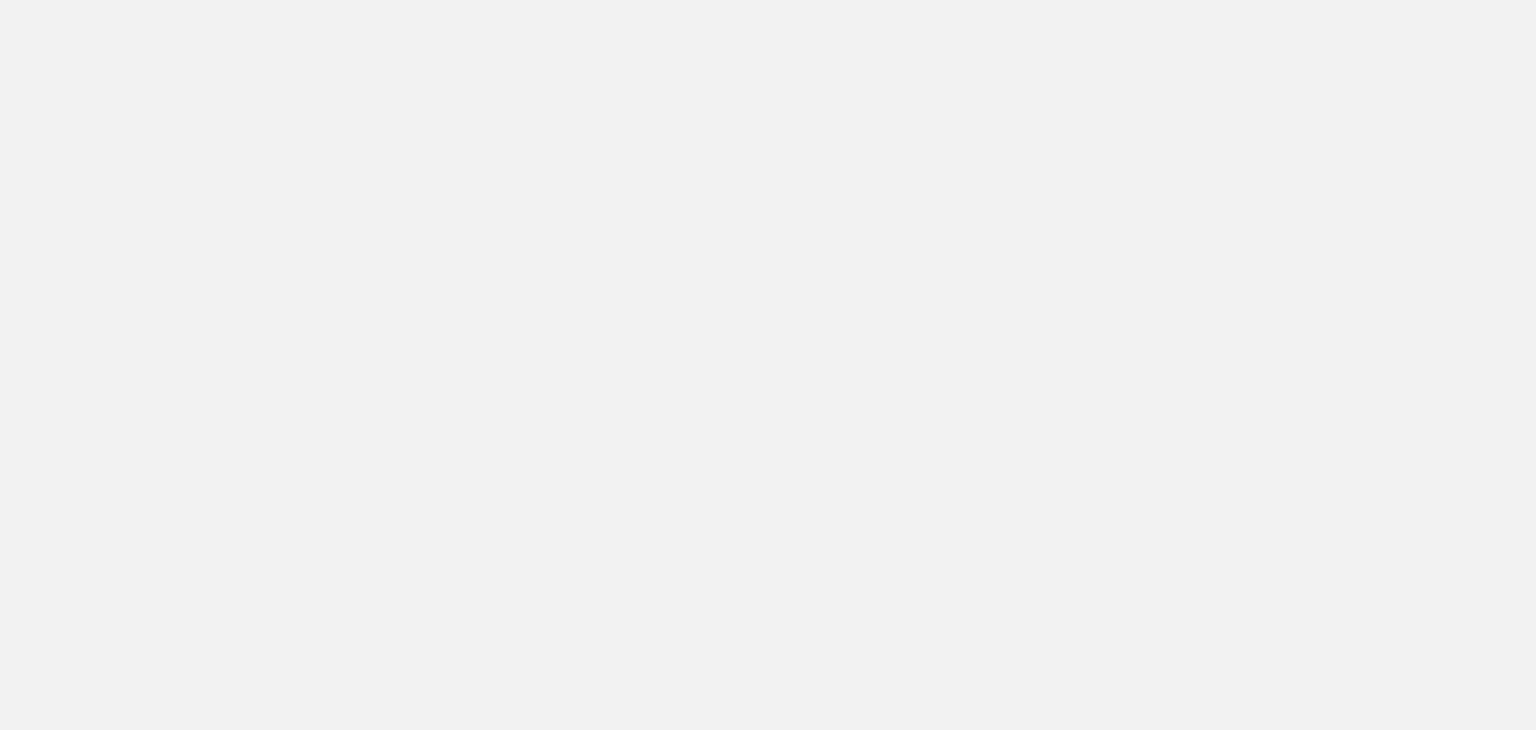 scroll, scrollTop: 0, scrollLeft: 0, axis: both 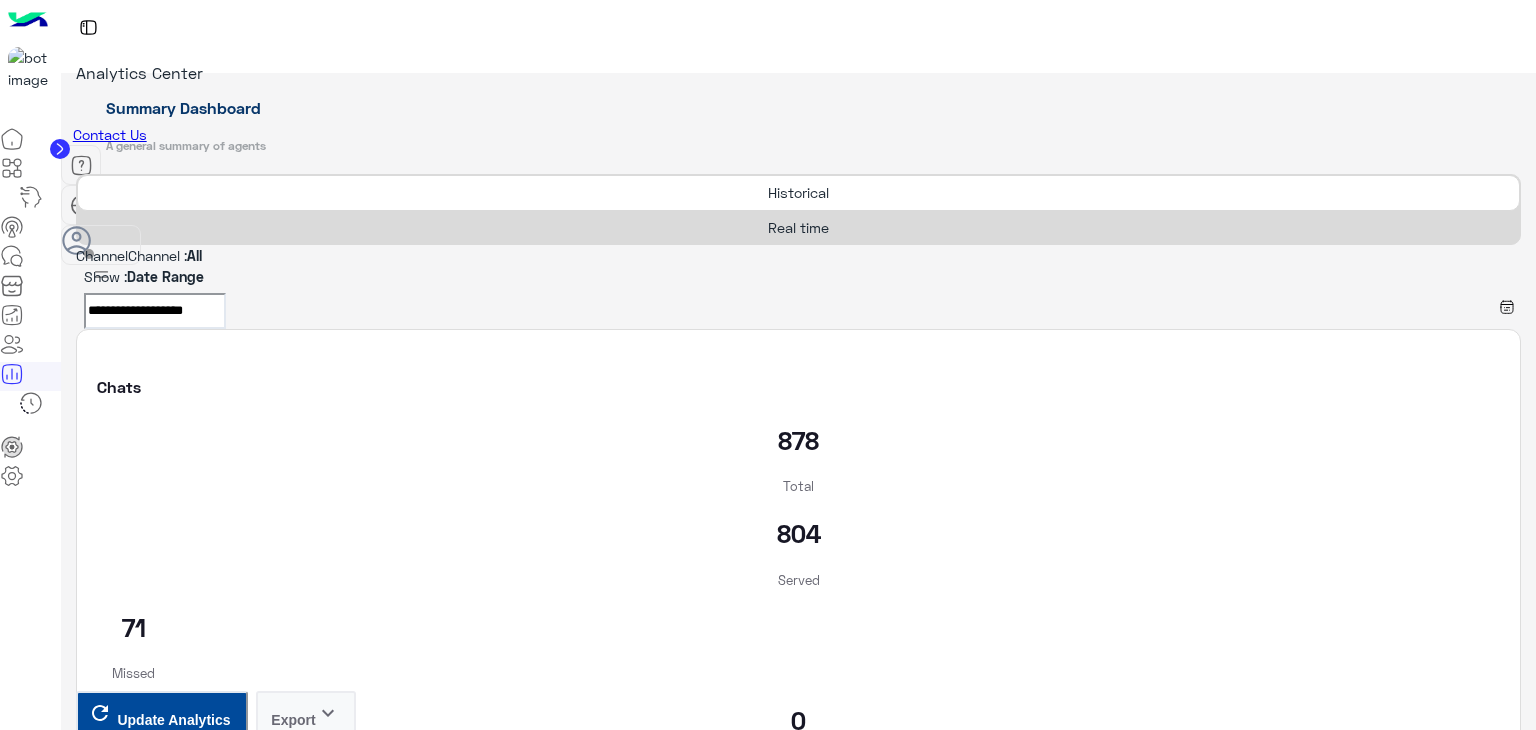 click on "Real time" at bounding box center [798, 227] 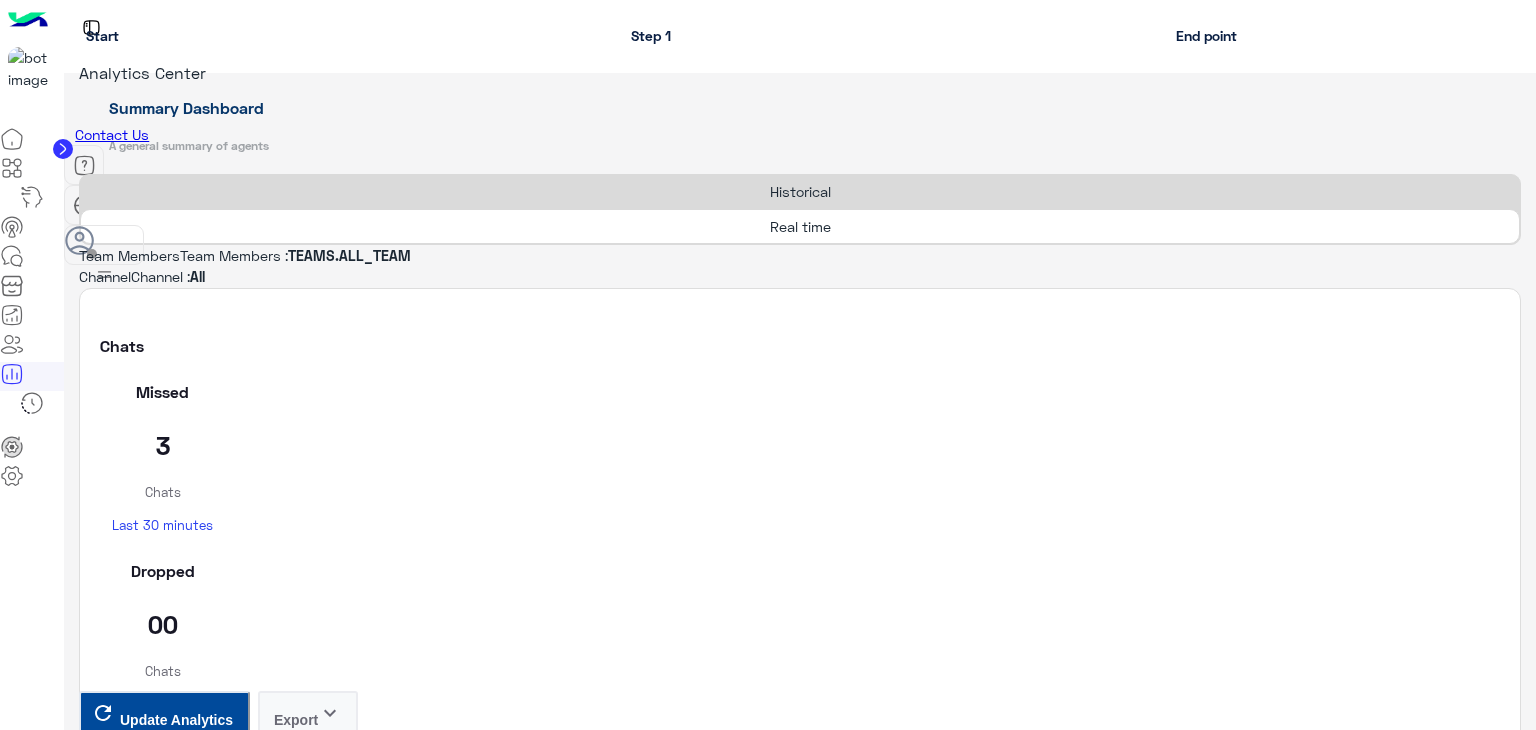 click on "Reload" at bounding box center (67, 1117) 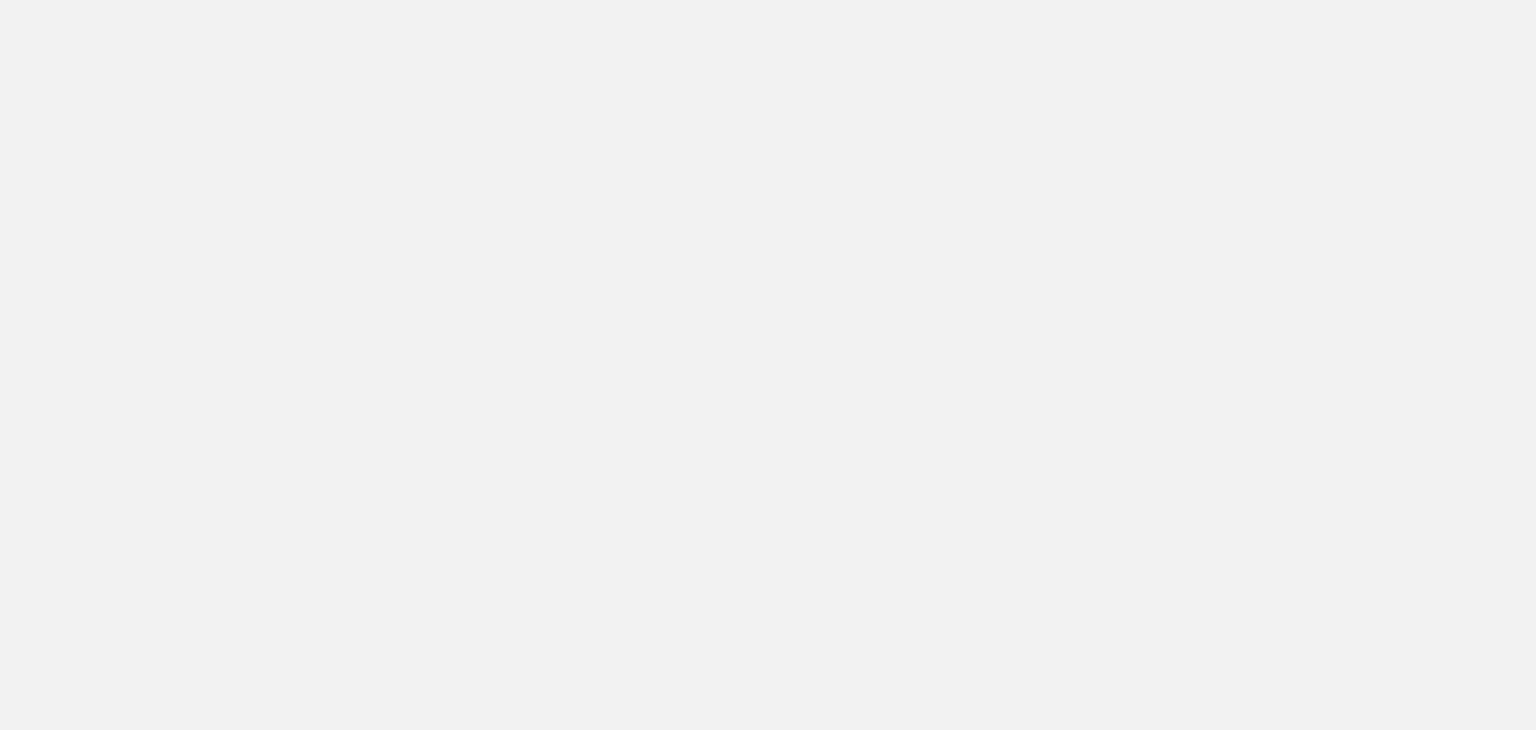 scroll, scrollTop: 0, scrollLeft: 0, axis: both 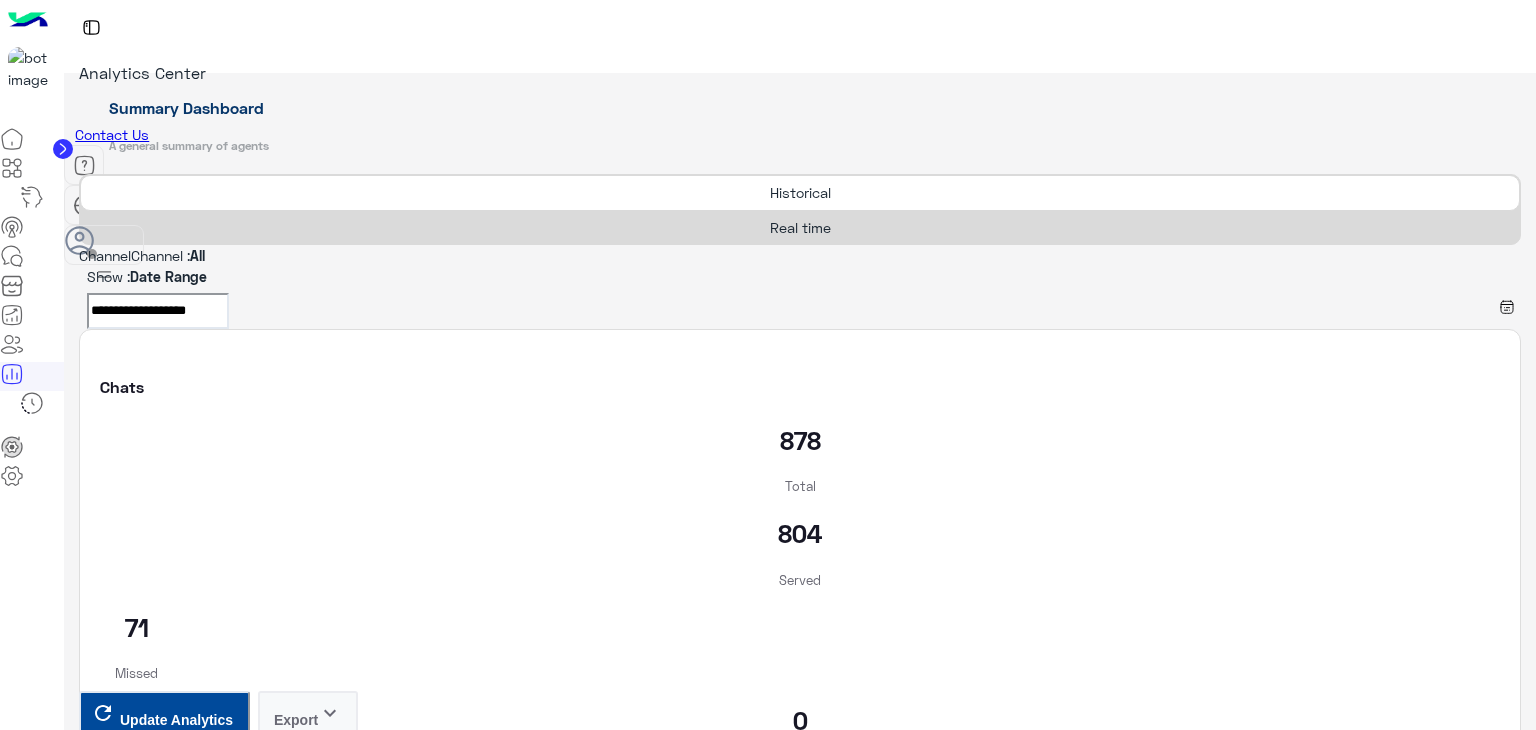 click on "Real time" at bounding box center (800, 227) 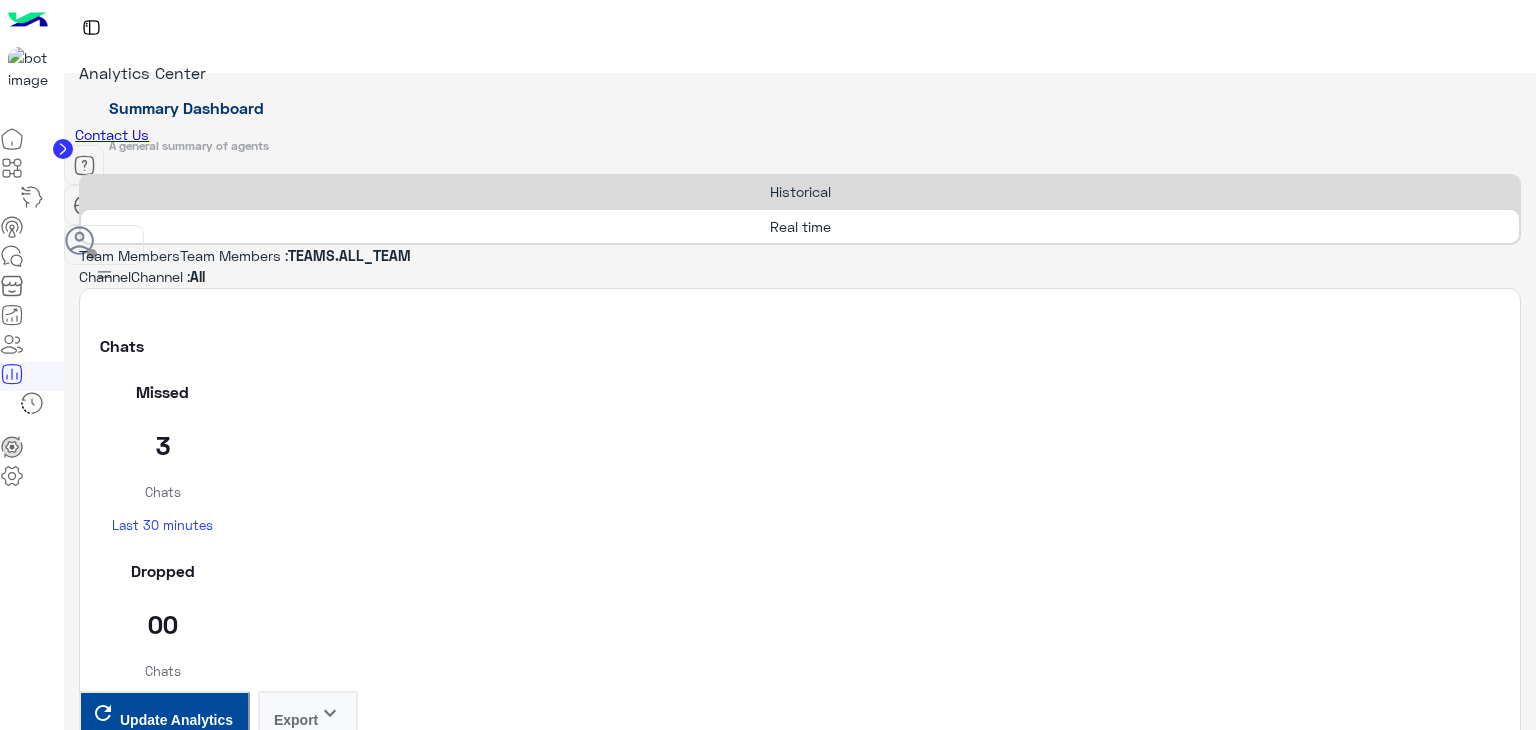click on "Update Analytics" at bounding box center (176, 3946) 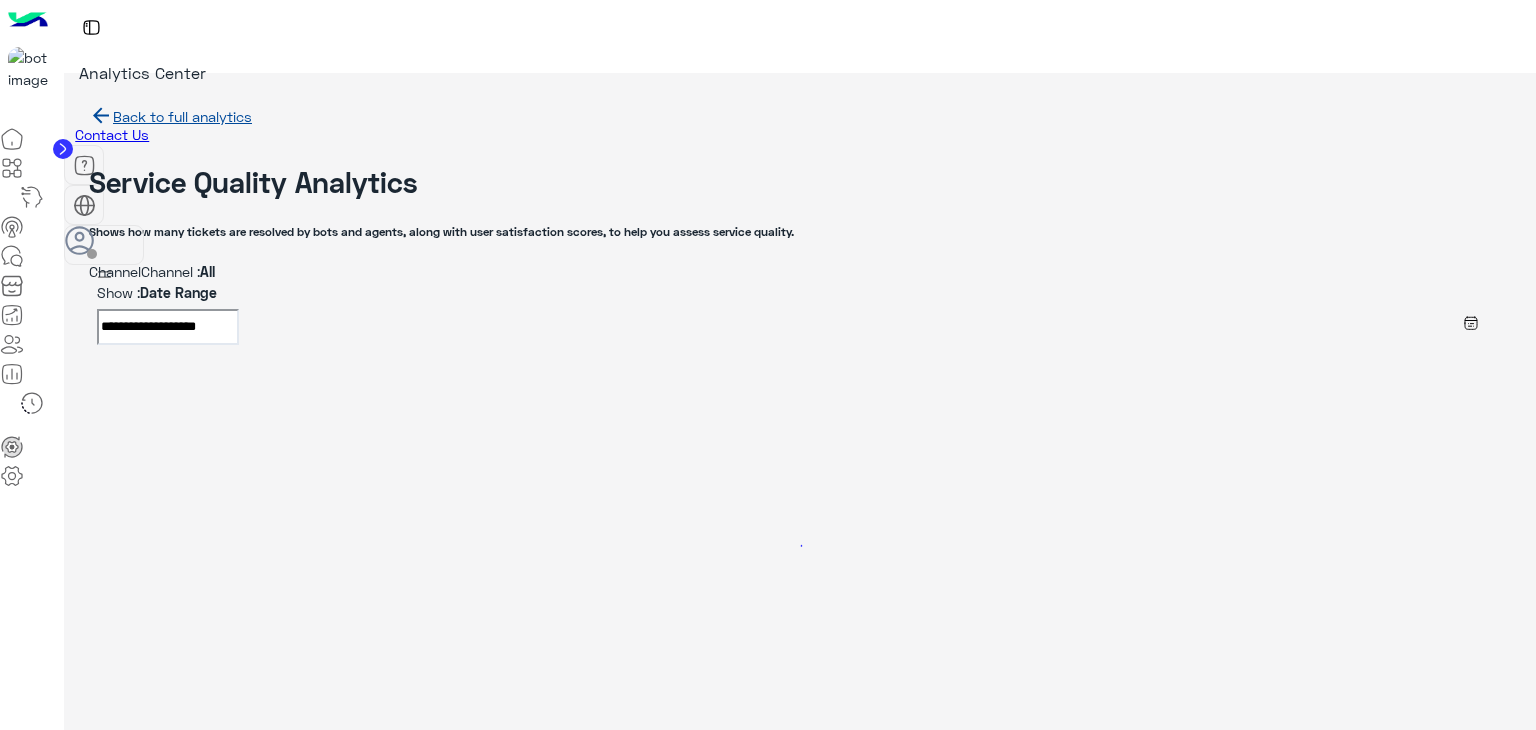 scroll, scrollTop: 0, scrollLeft: 0, axis: both 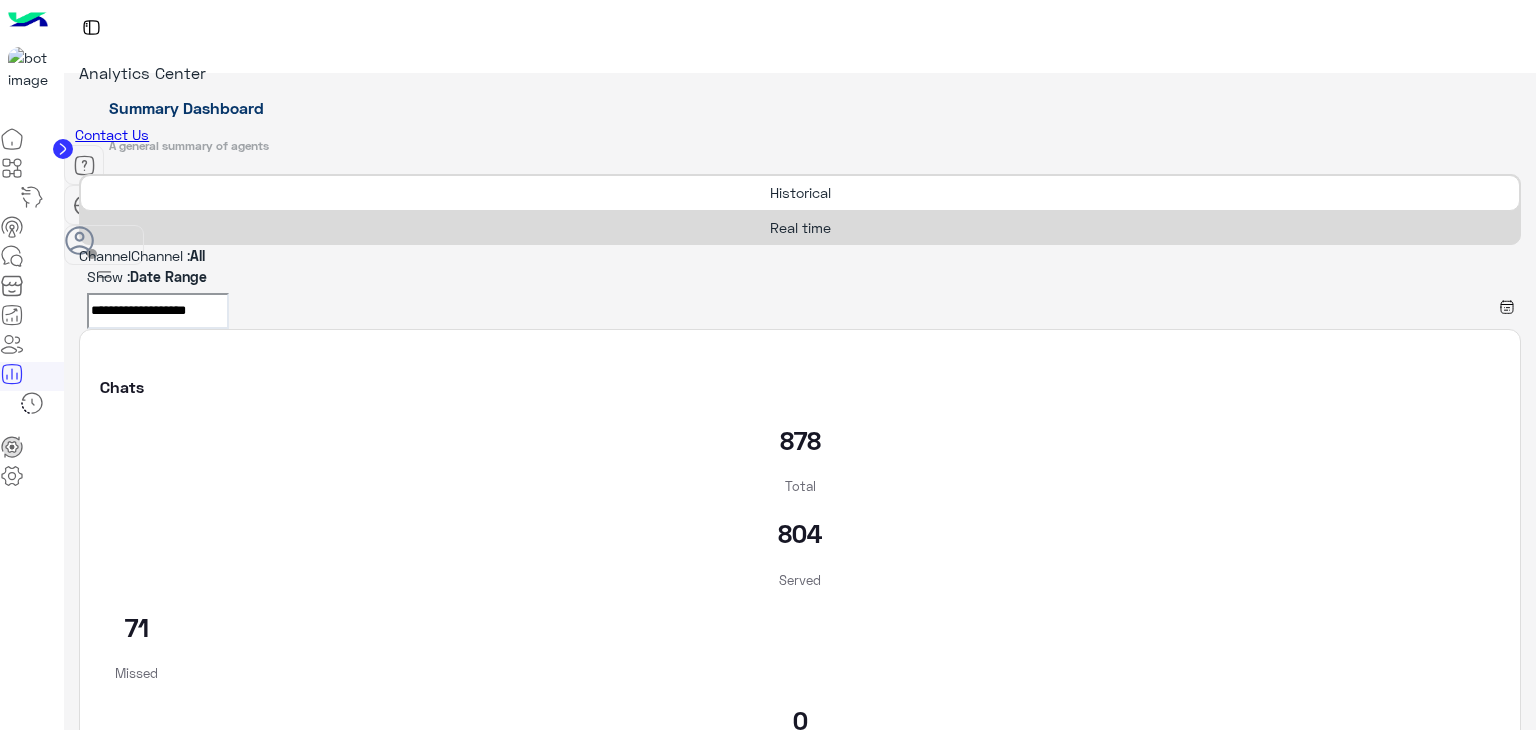 click on "Real time" at bounding box center (800, 227) 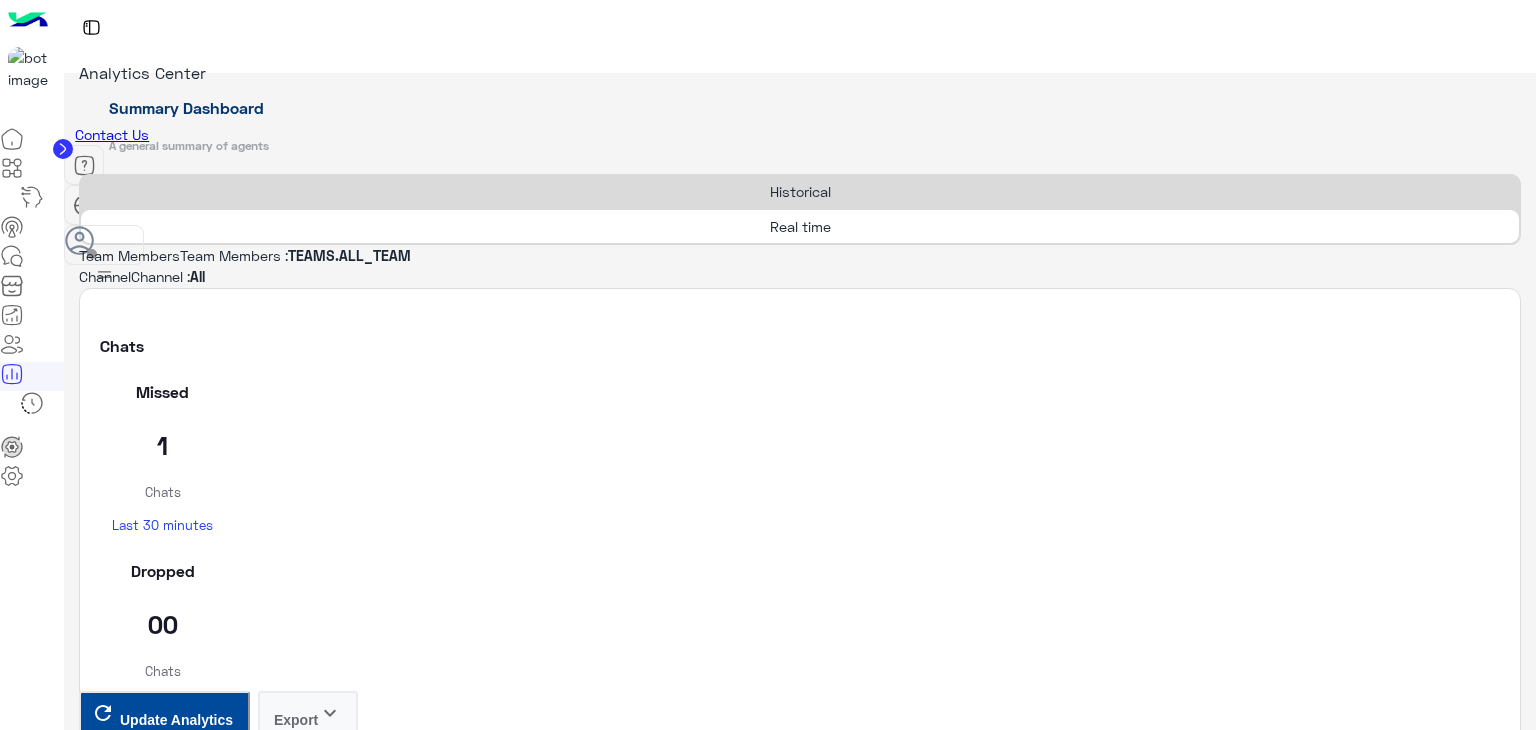 click on "Update Analytics" at bounding box center [164, 3941] 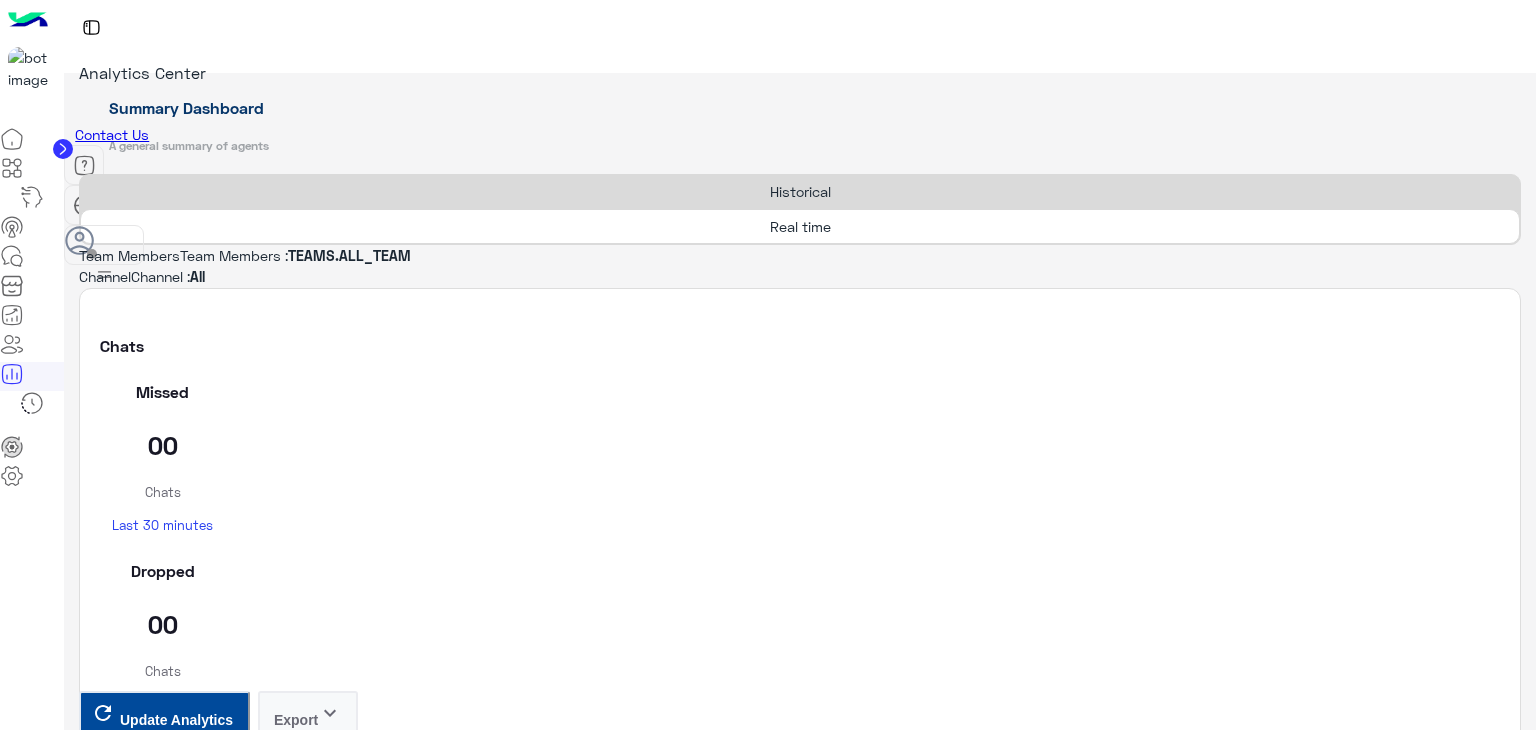 click on "Reload" at bounding box center (67, 1117) 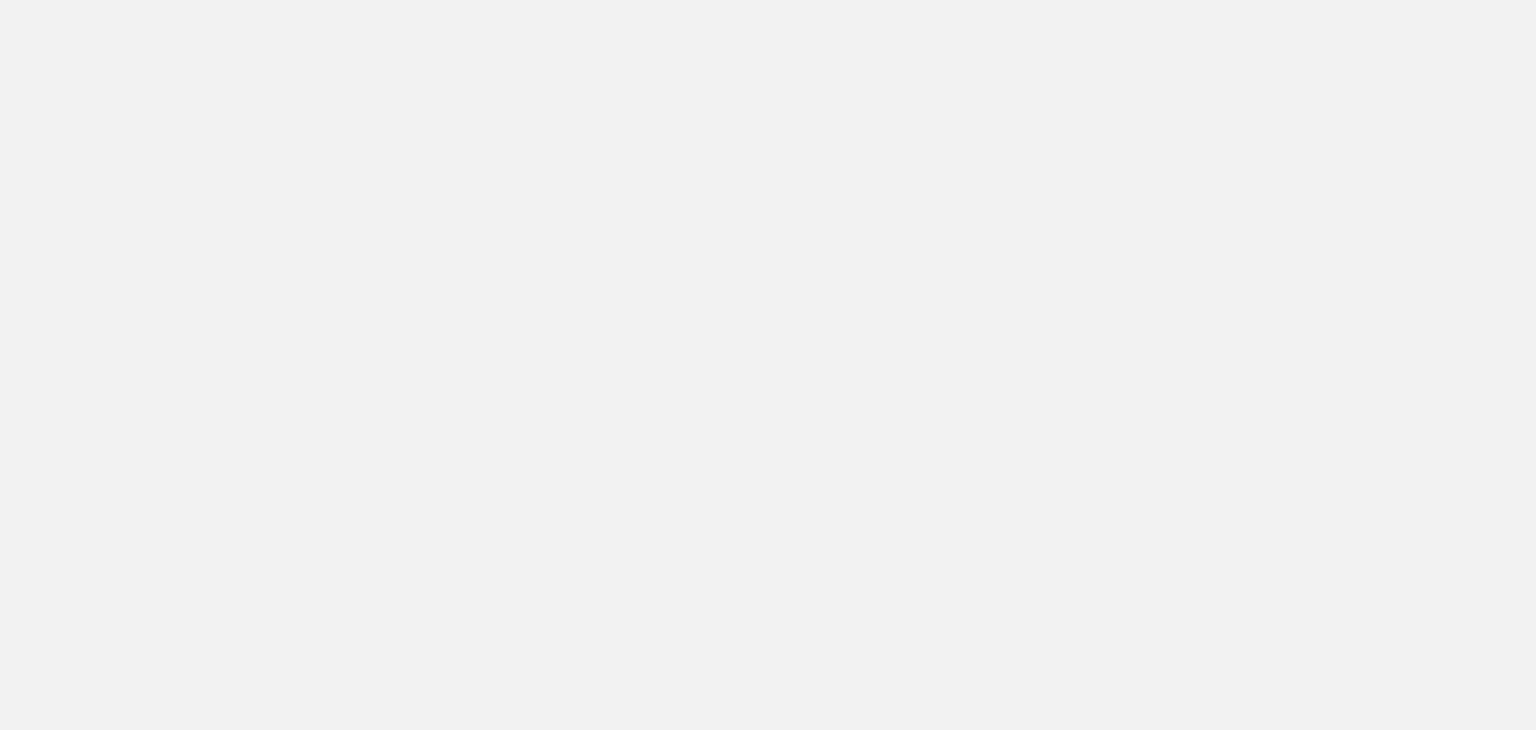 scroll, scrollTop: 0, scrollLeft: 0, axis: both 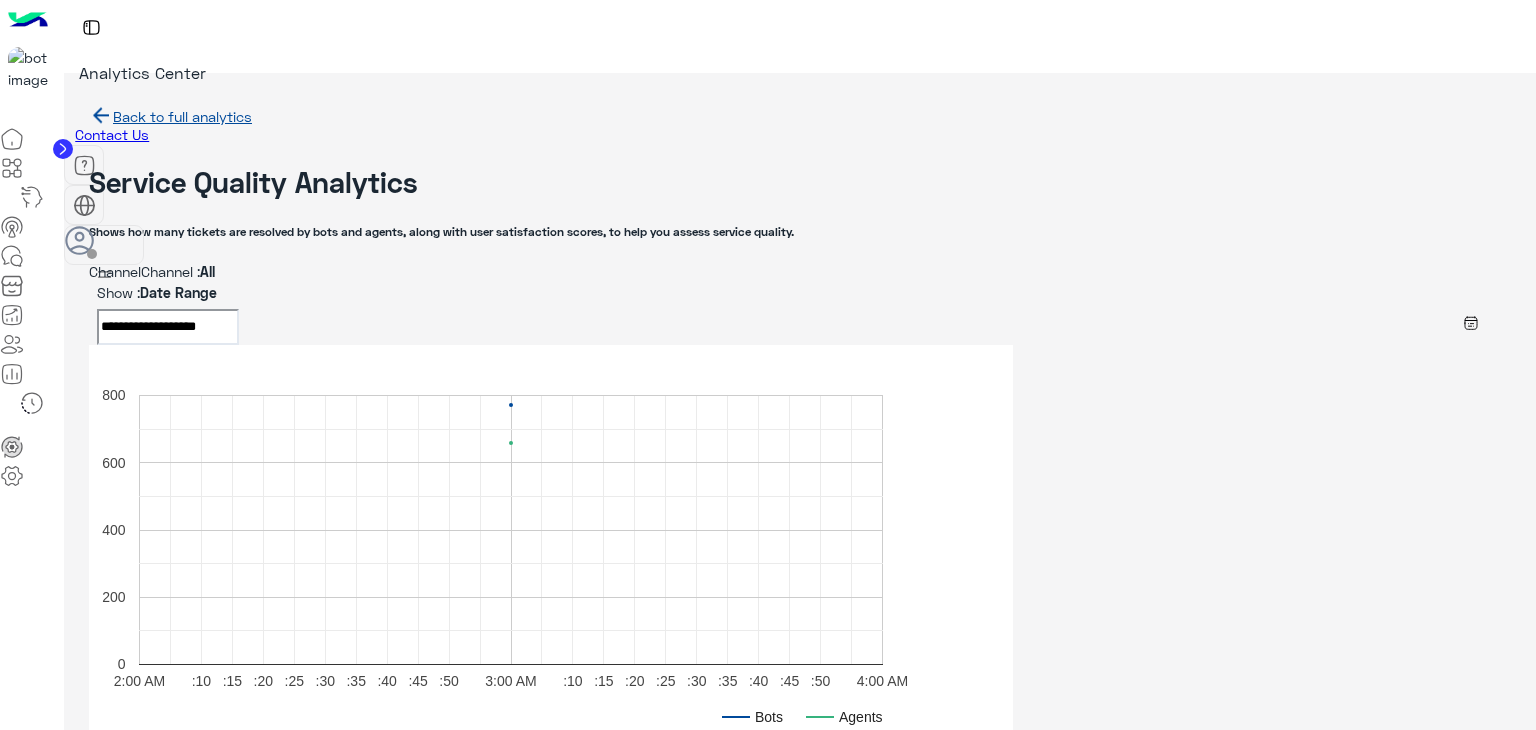 click on "Reload" at bounding box center [67, 1117] 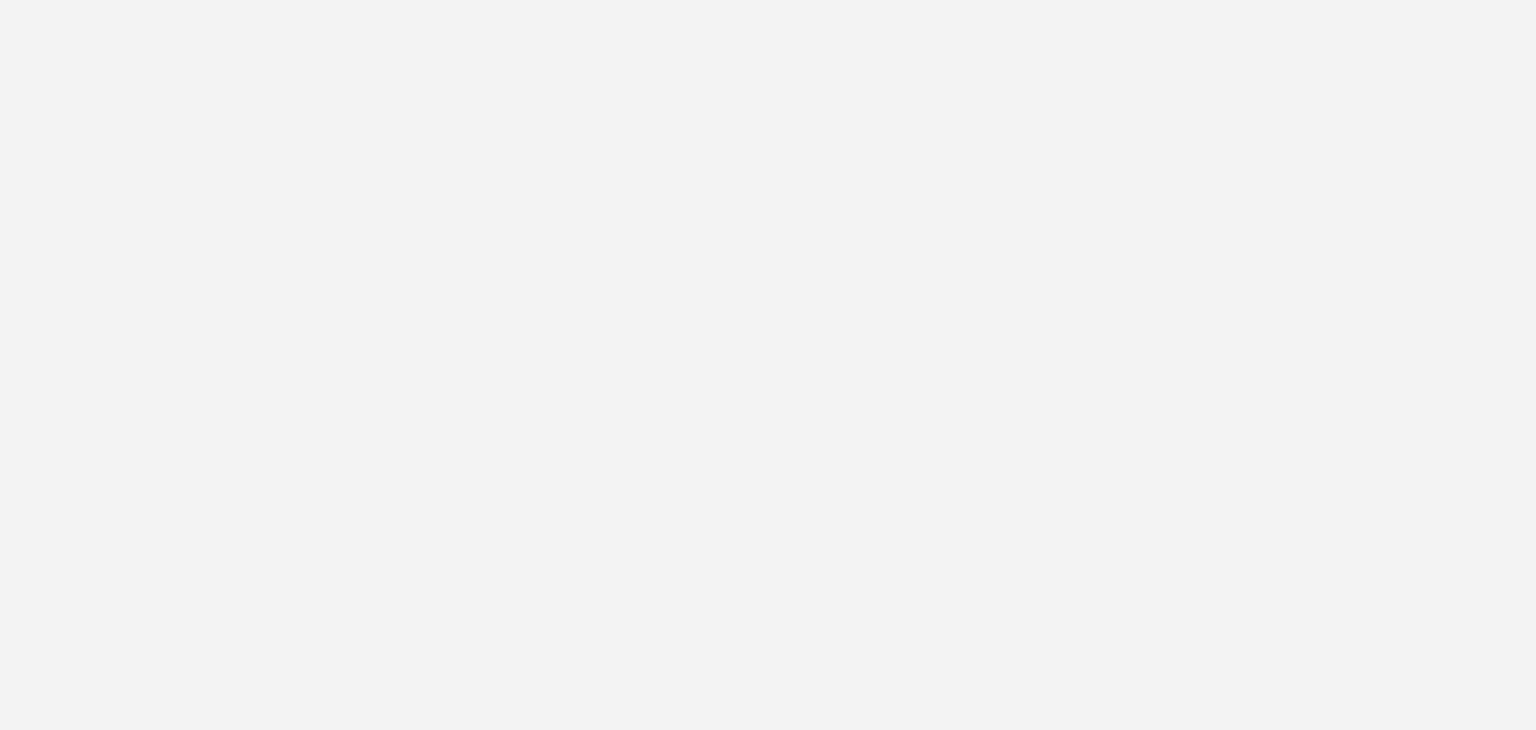 scroll, scrollTop: 0, scrollLeft: 0, axis: both 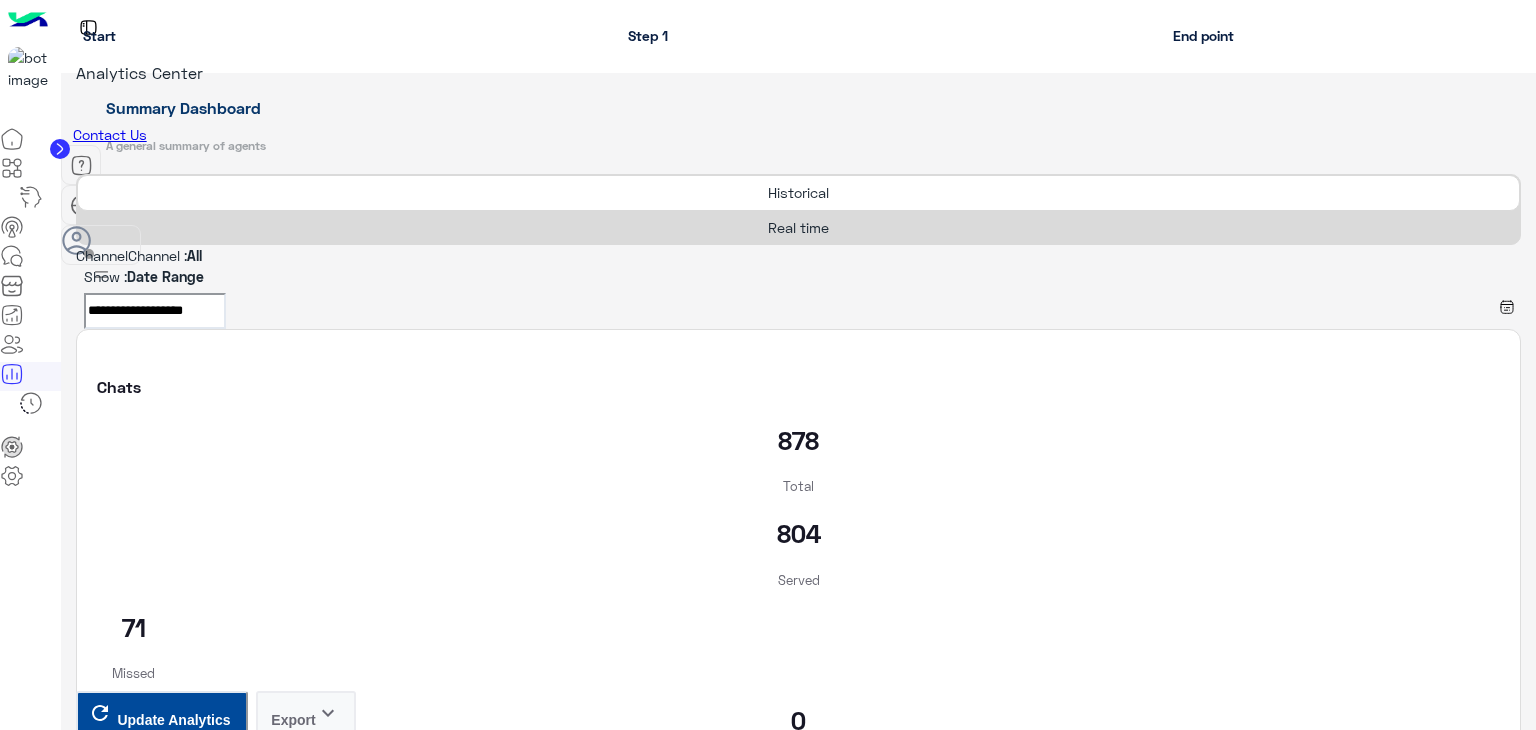 click on "Real time" at bounding box center [798, 227] 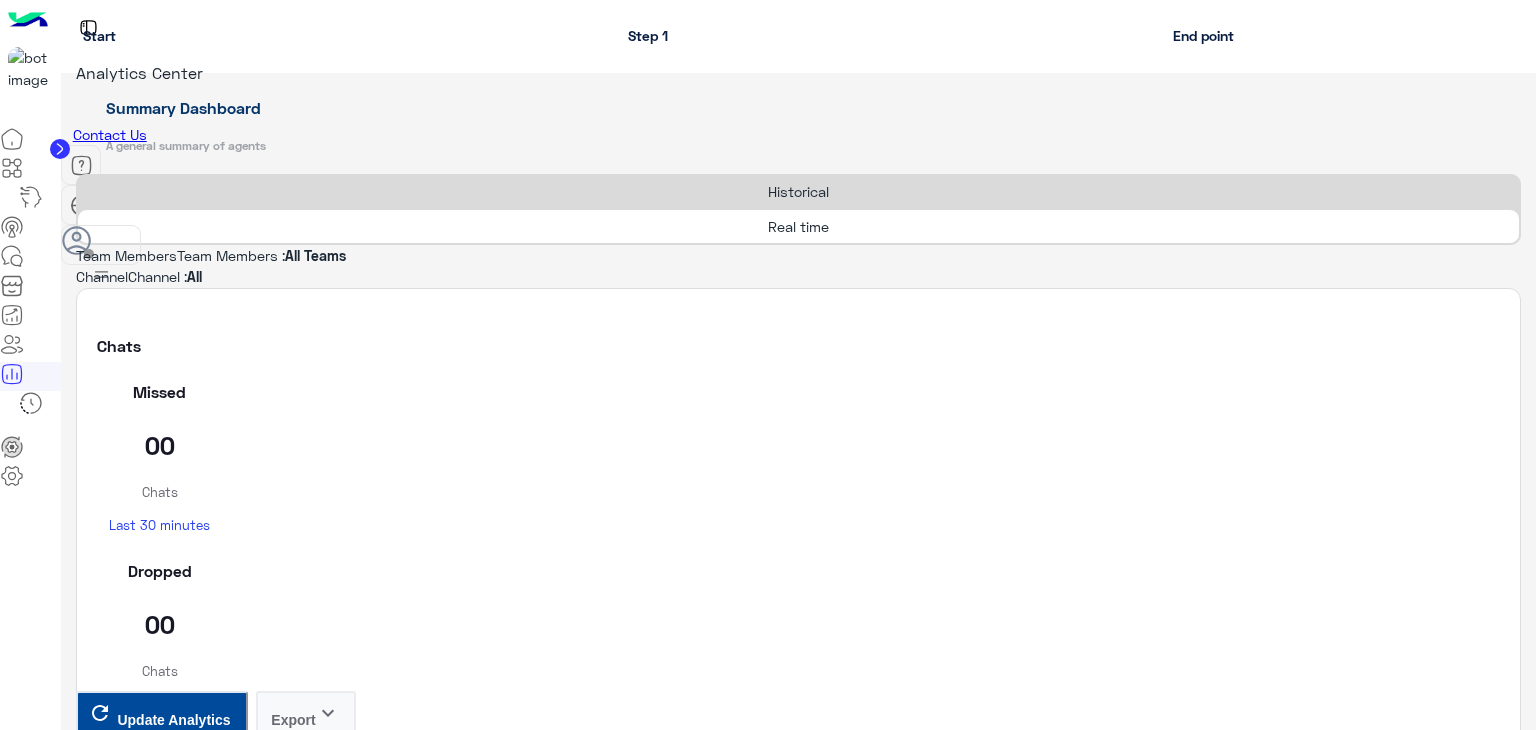 click on "Real time" at bounding box center [798, 226] 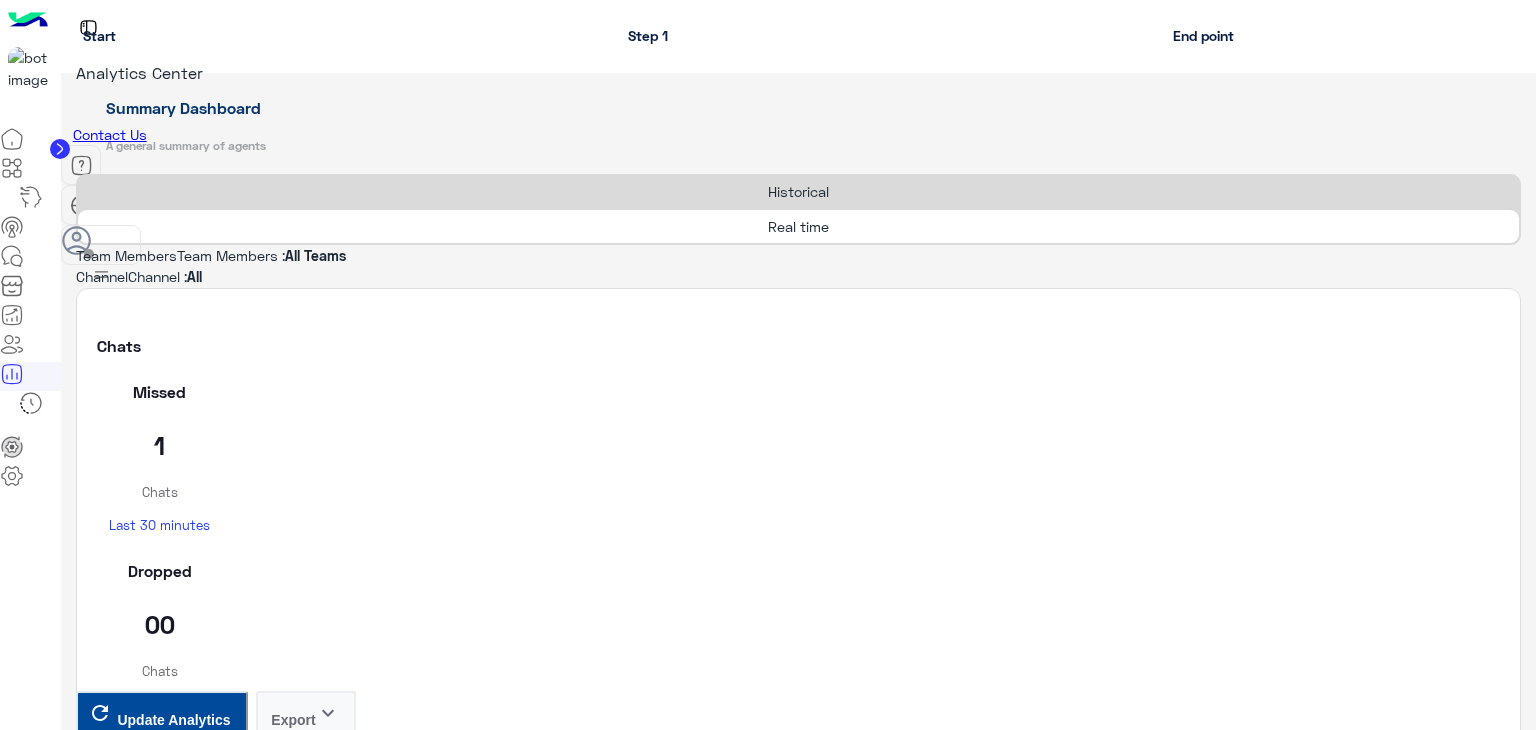 click on "Update Analytics" at bounding box center (173, 3946) 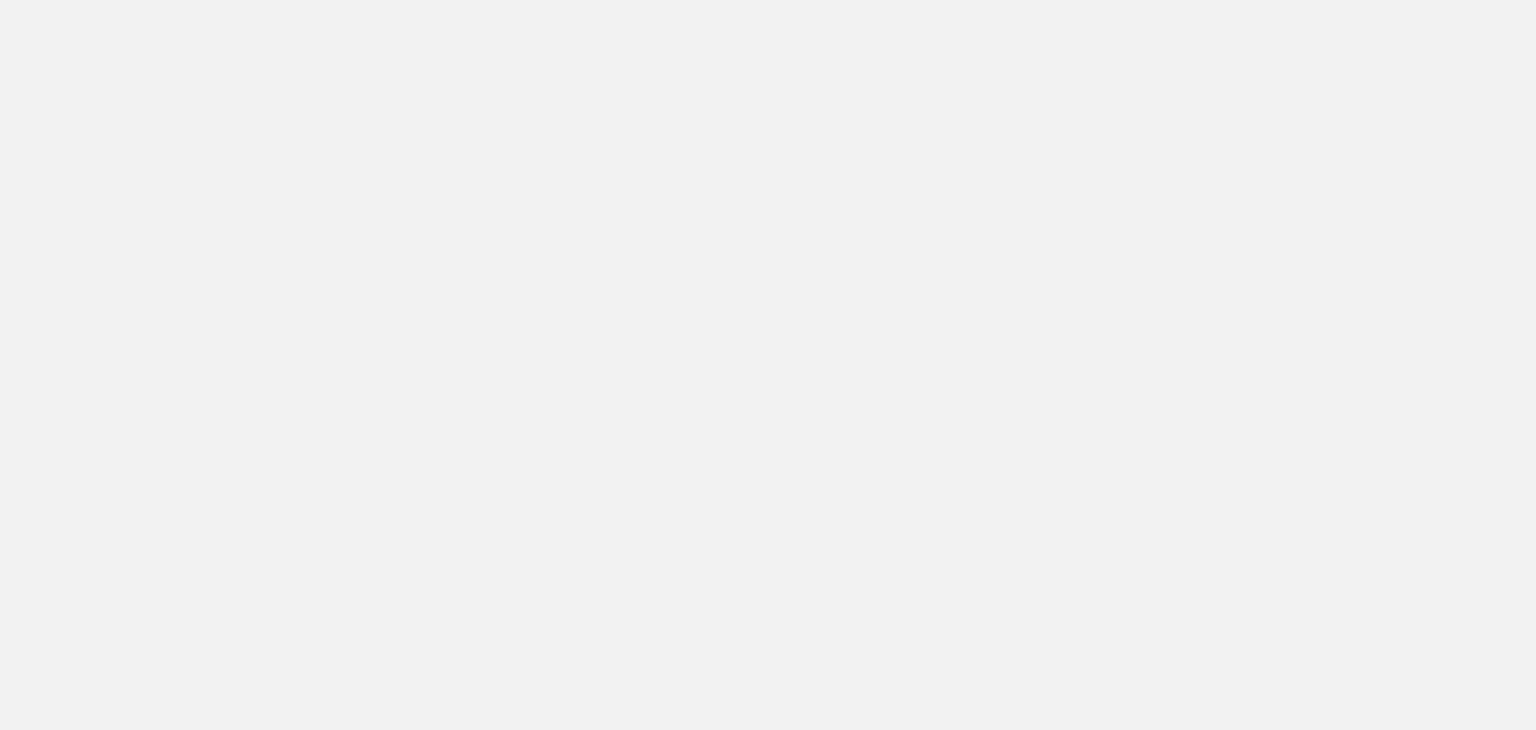 scroll, scrollTop: 0, scrollLeft: 0, axis: both 